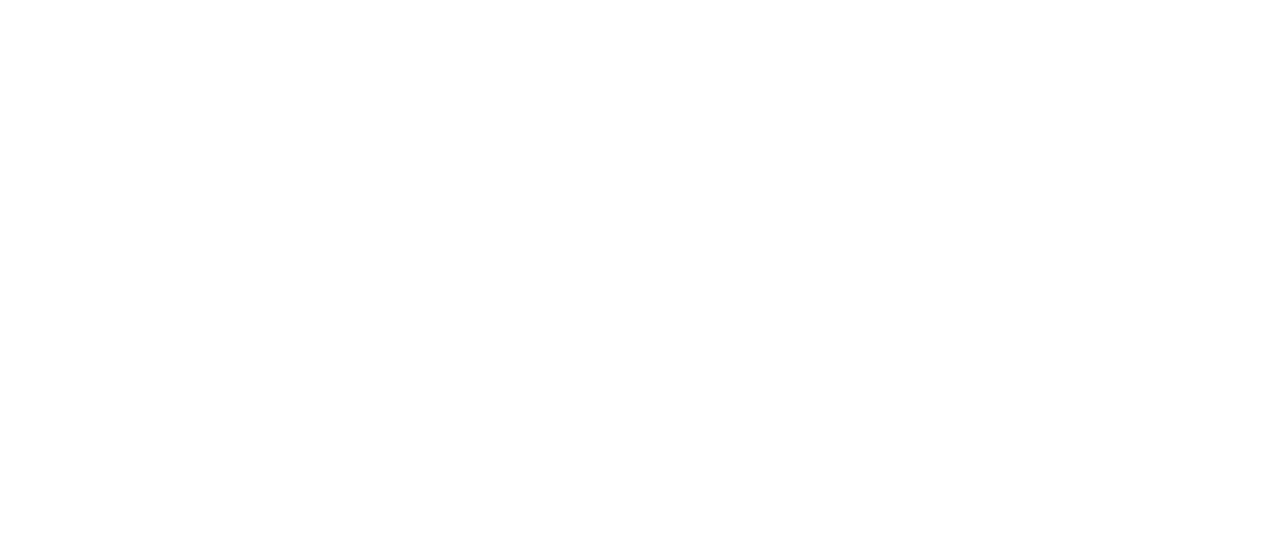 scroll, scrollTop: 0, scrollLeft: 0, axis: both 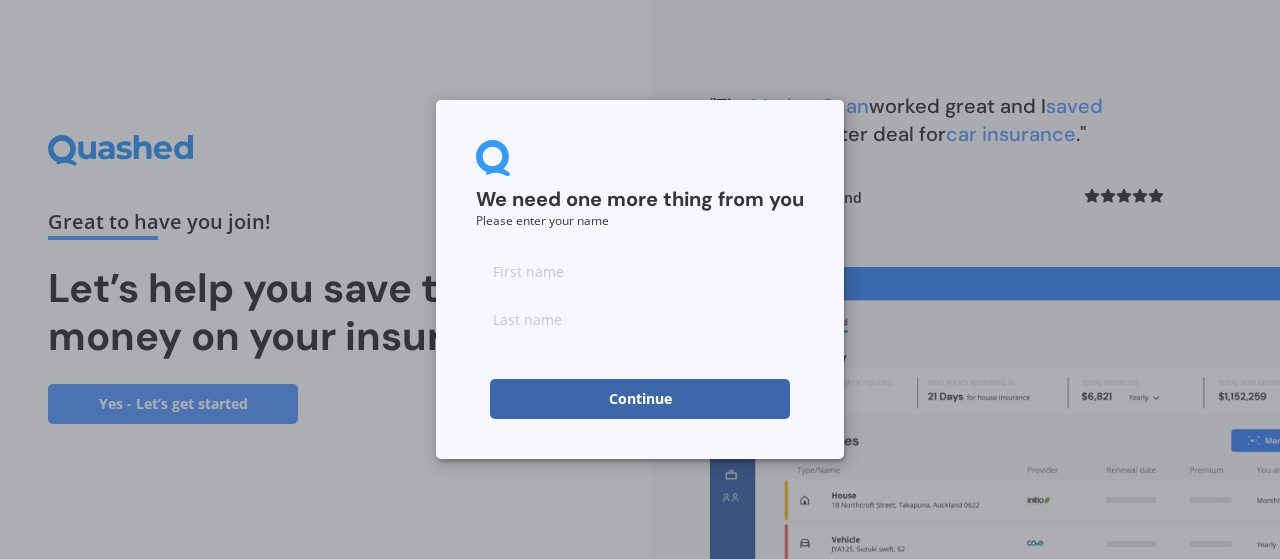 click at bounding box center [640, 271] 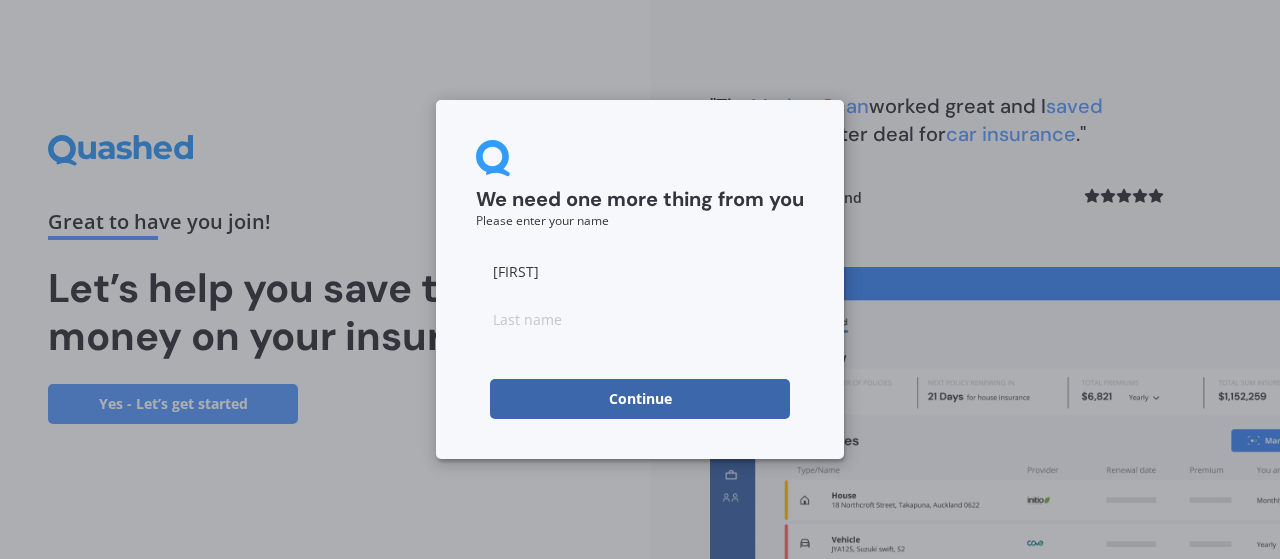 click at bounding box center (640, 319) 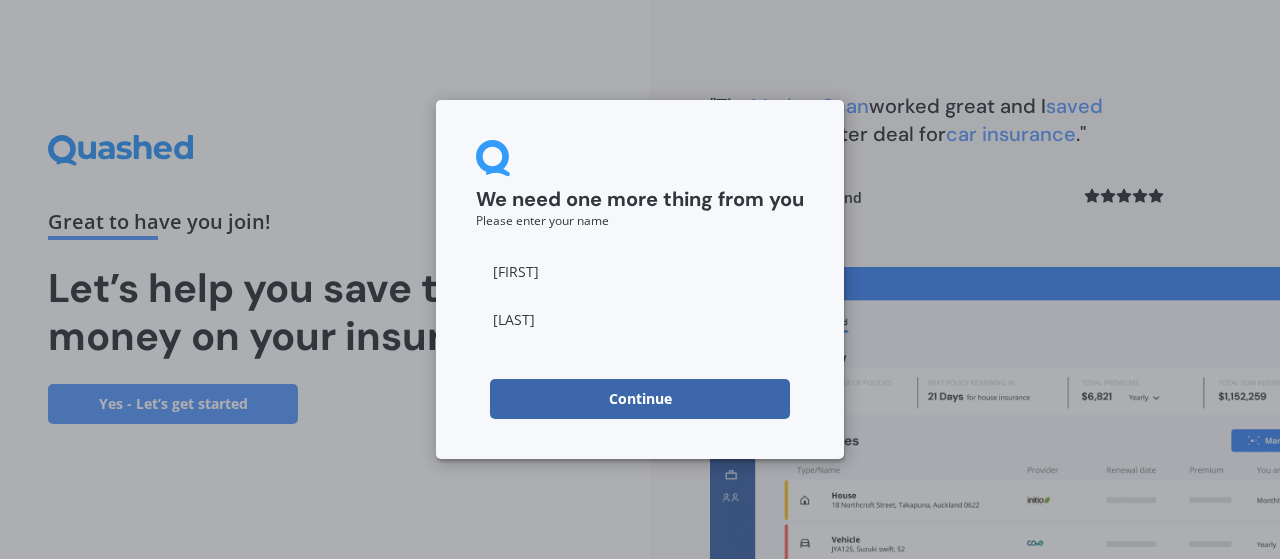 click on "Continue" at bounding box center (640, 399) 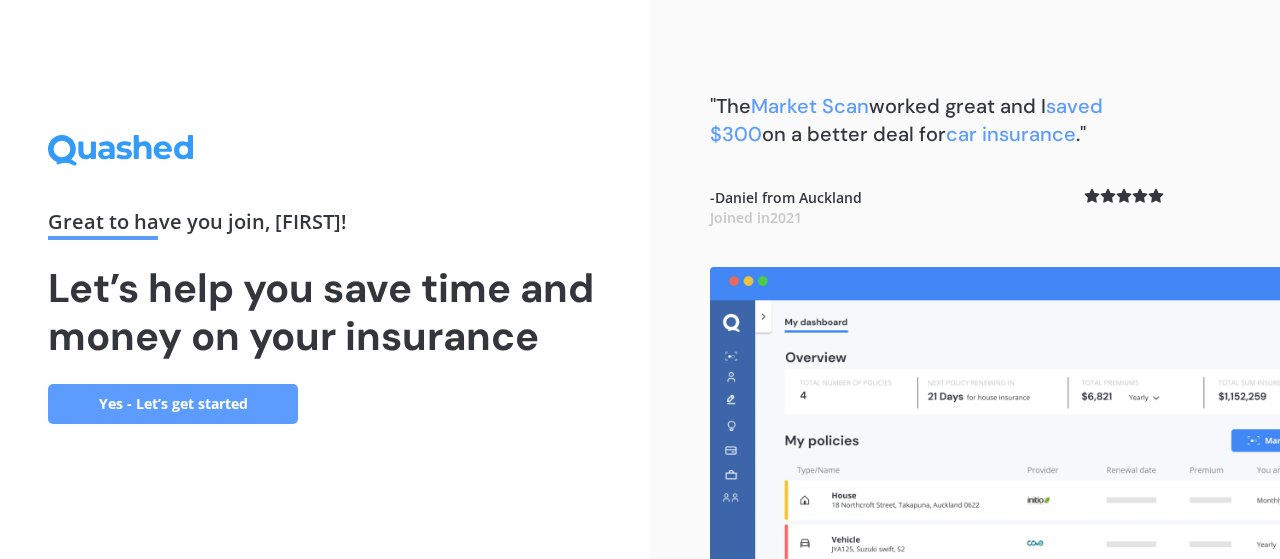 click on "Yes - Let’s get started" at bounding box center (173, 404) 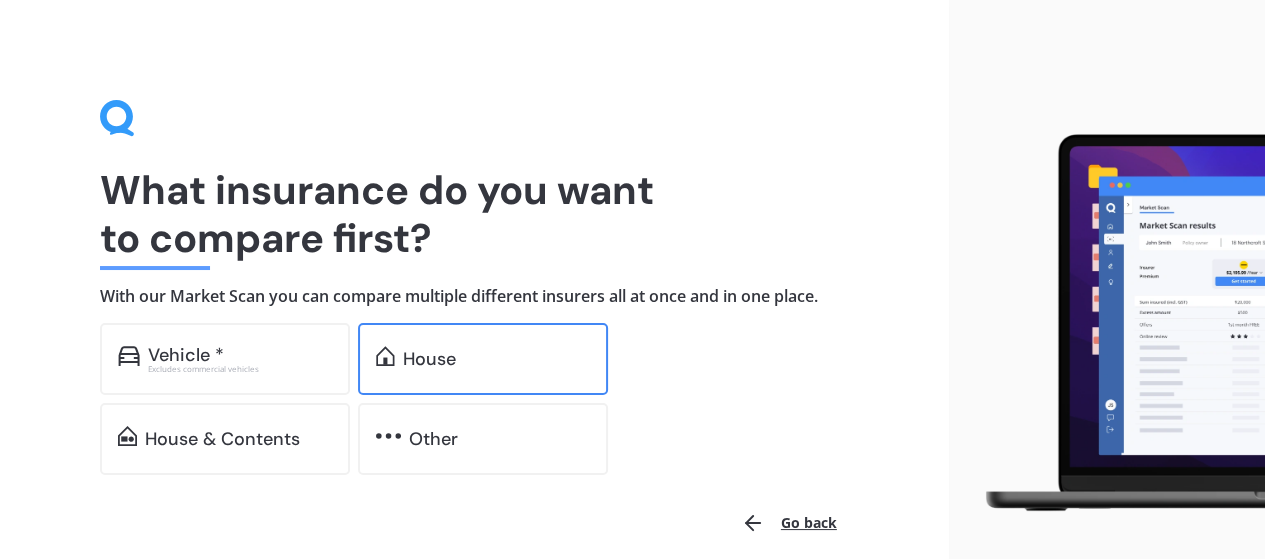 click on "House" at bounding box center [186, 355] 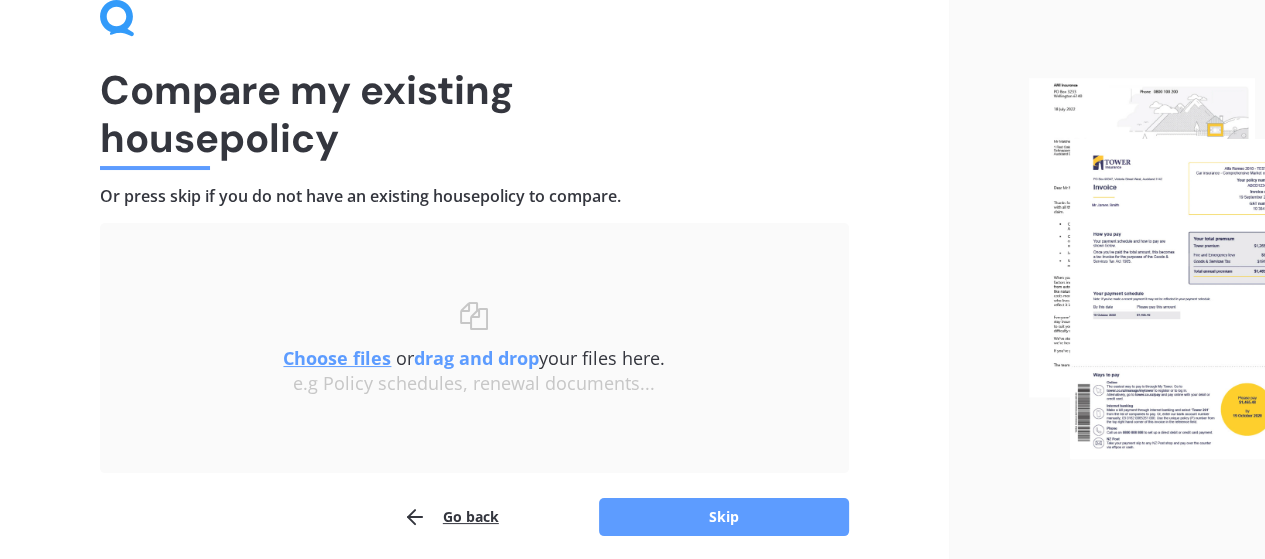scroll, scrollTop: 177, scrollLeft: 0, axis: vertical 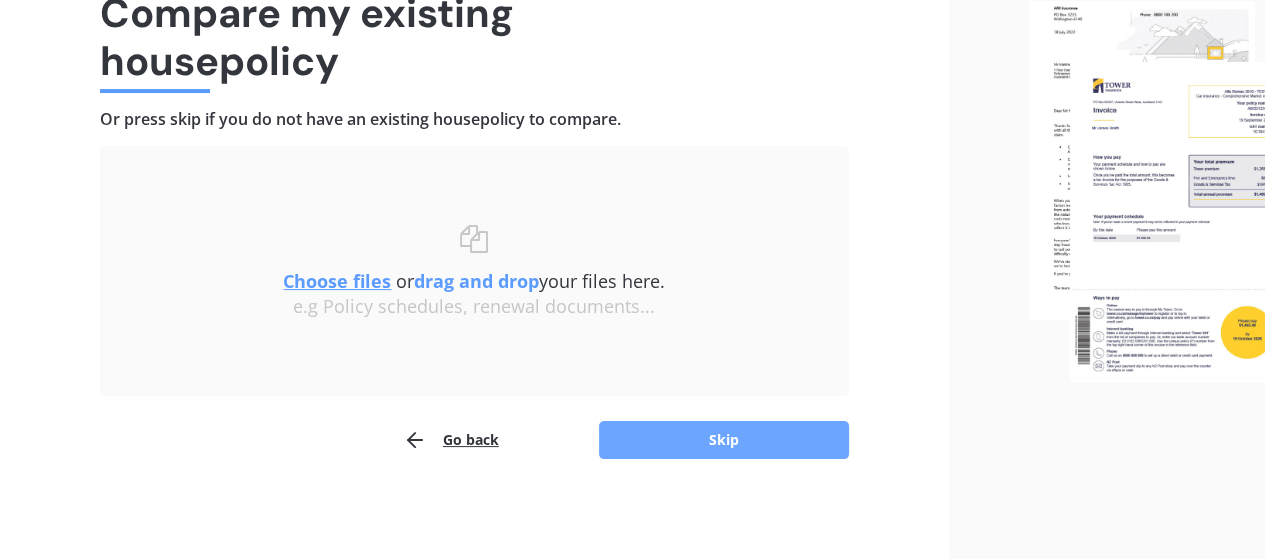 click on "Skip" at bounding box center (724, 440) 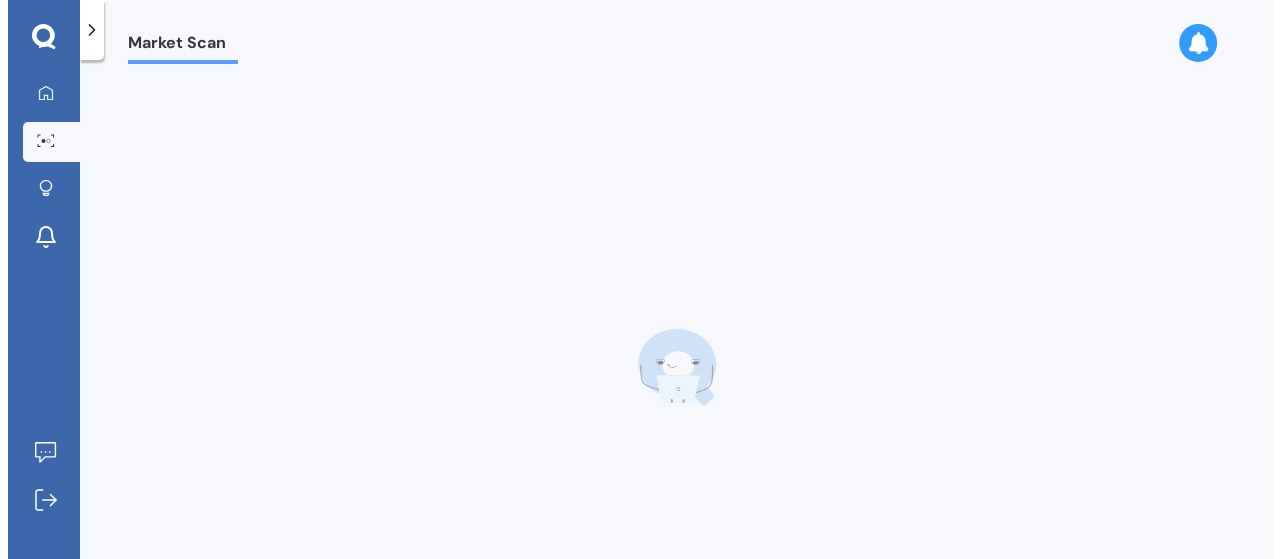 scroll, scrollTop: 0, scrollLeft: 0, axis: both 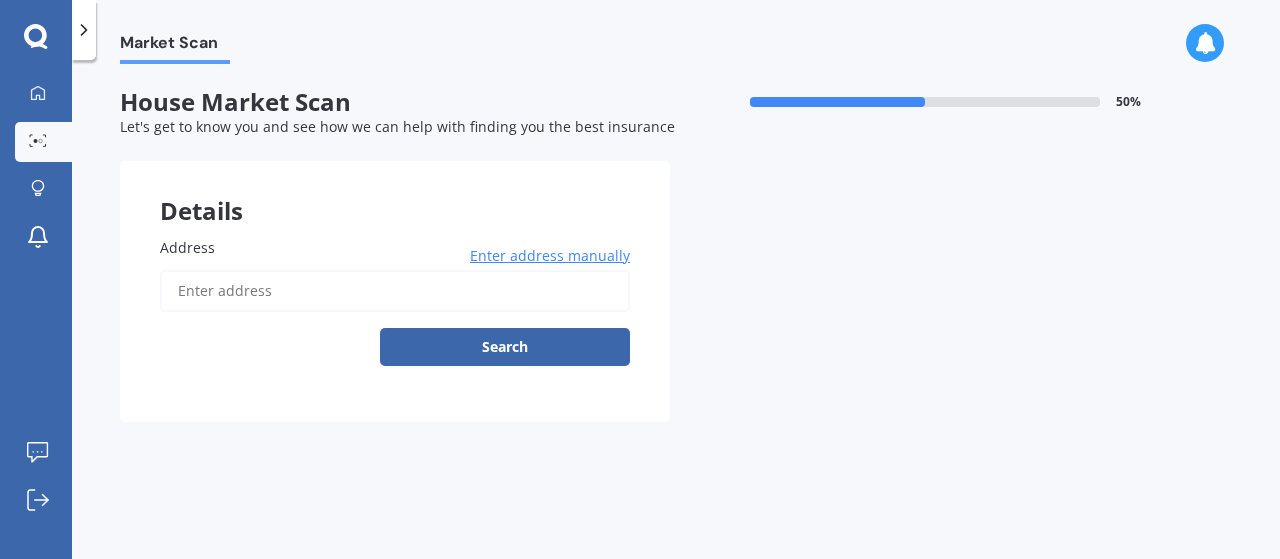 click on "Address" at bounding box center (187, 247) 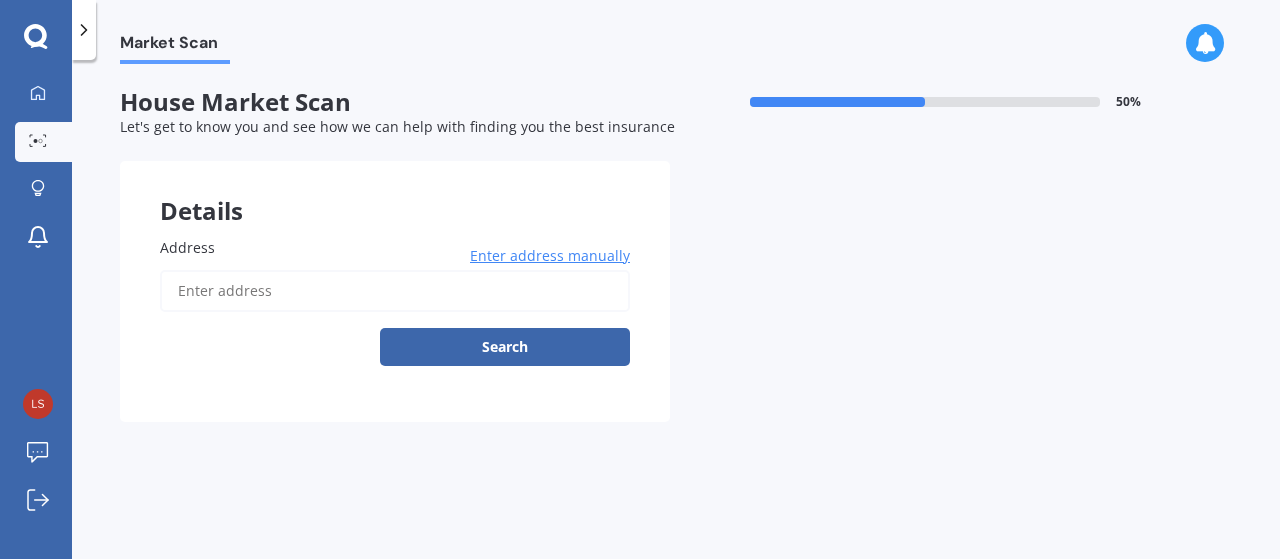 click on "Address" at bounding box center (395, 291) 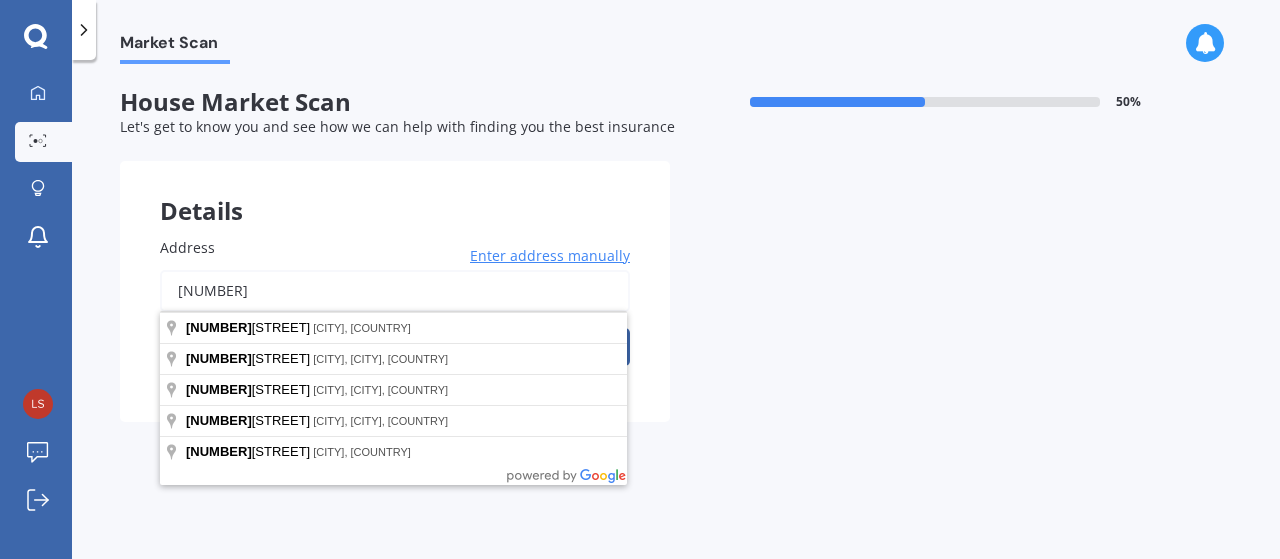click on "[NUMBER]" at bounding box center (395, 291) 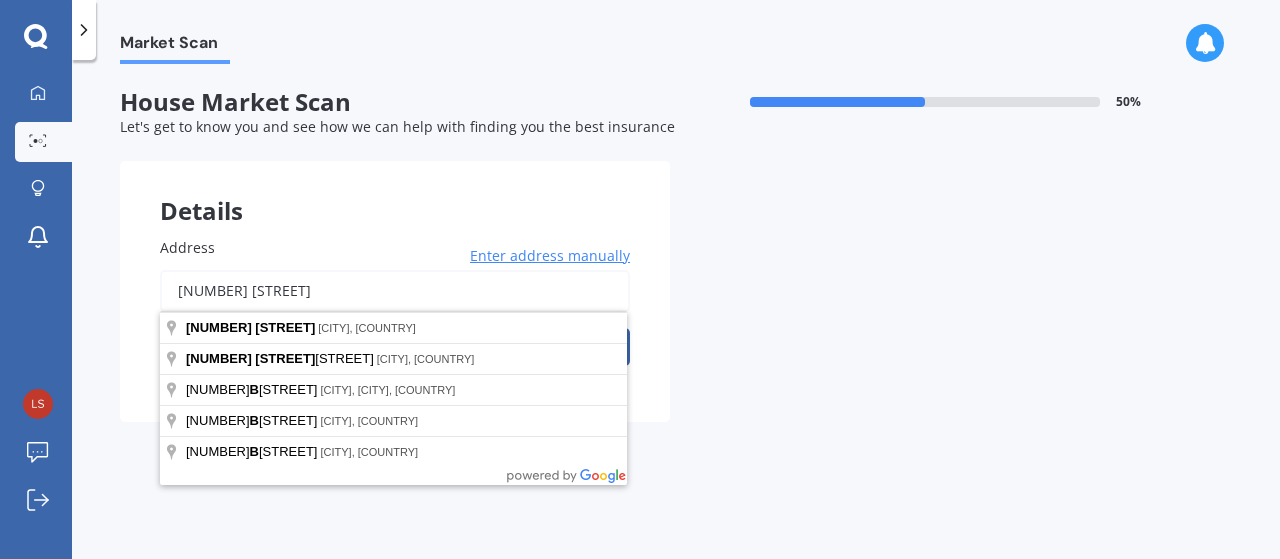 click on "[NUMBER] [STREET]" at bounding box center (395, 291) 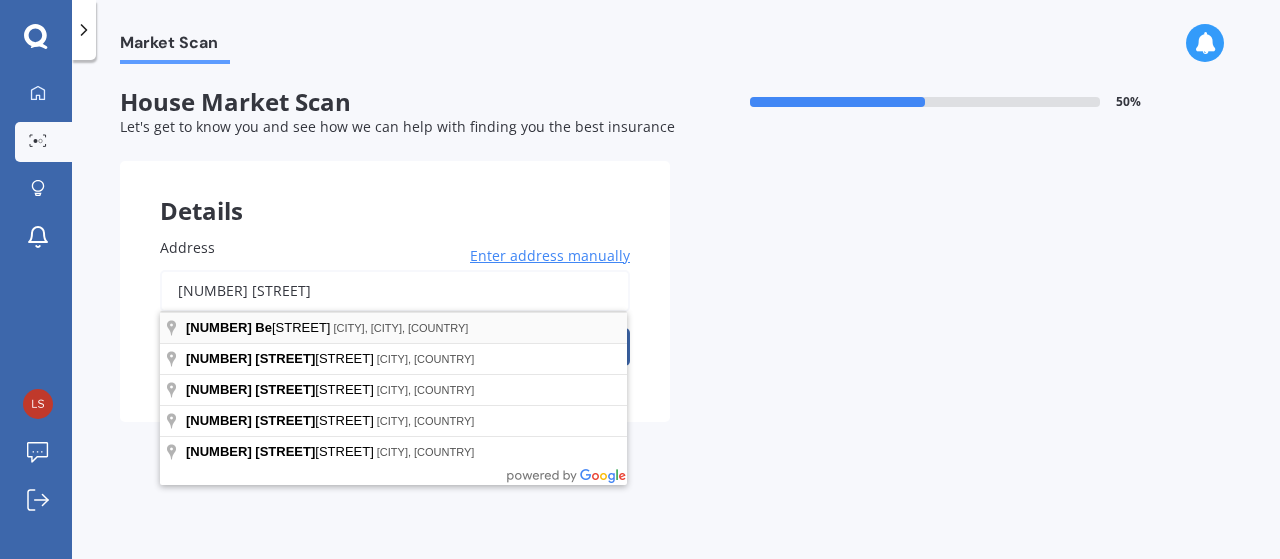 type on "[NUMBER] [STREET]" 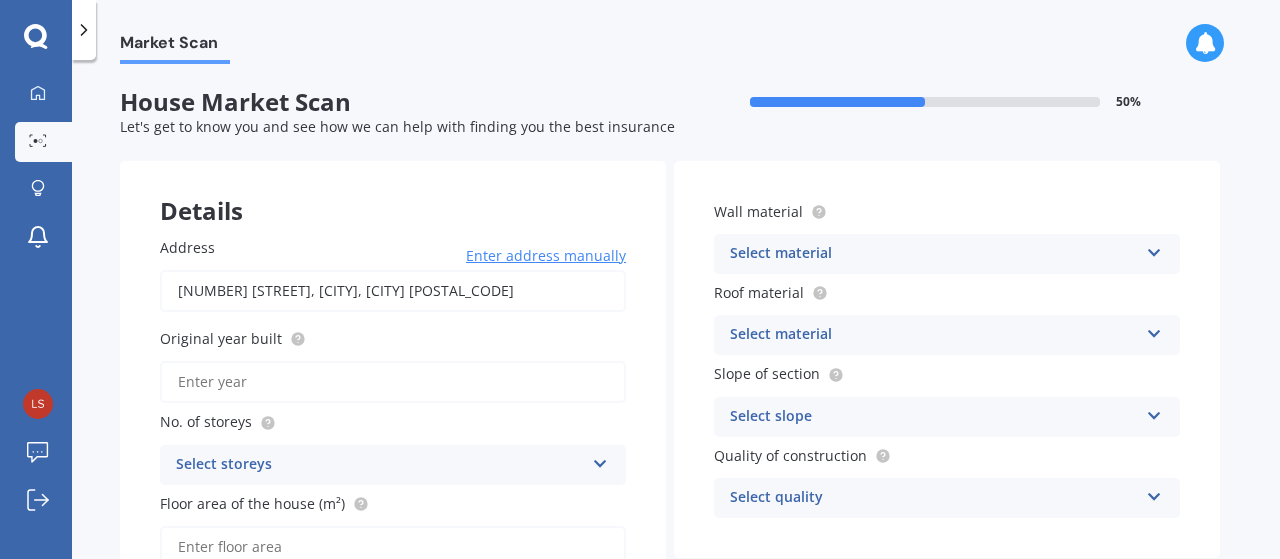 click on "Original year built" at bounding box center (393, 382) 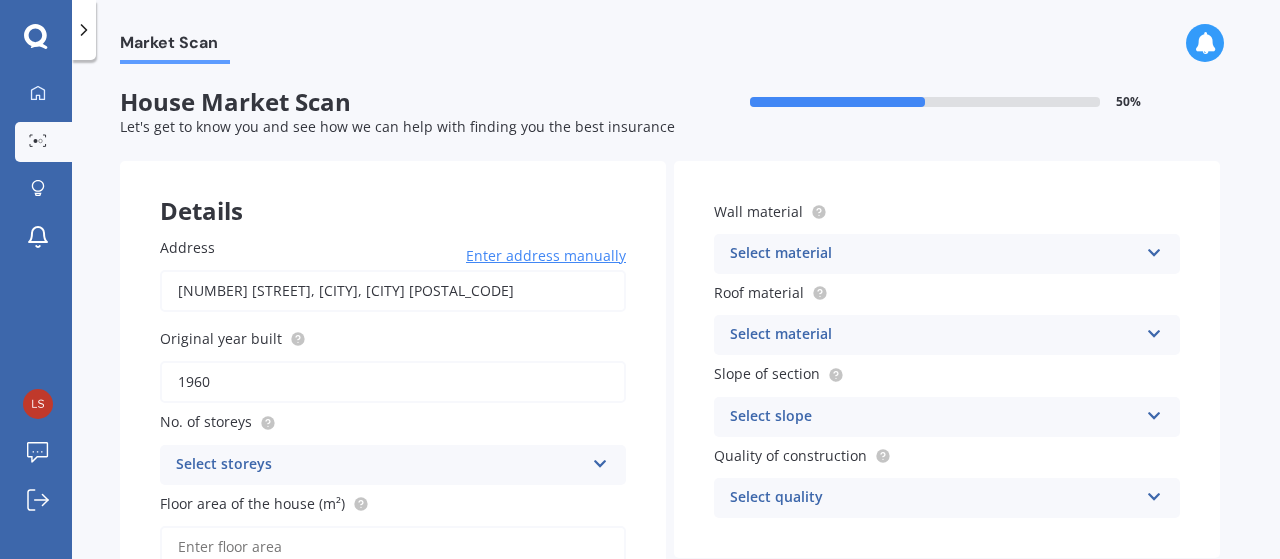 type on "1960" 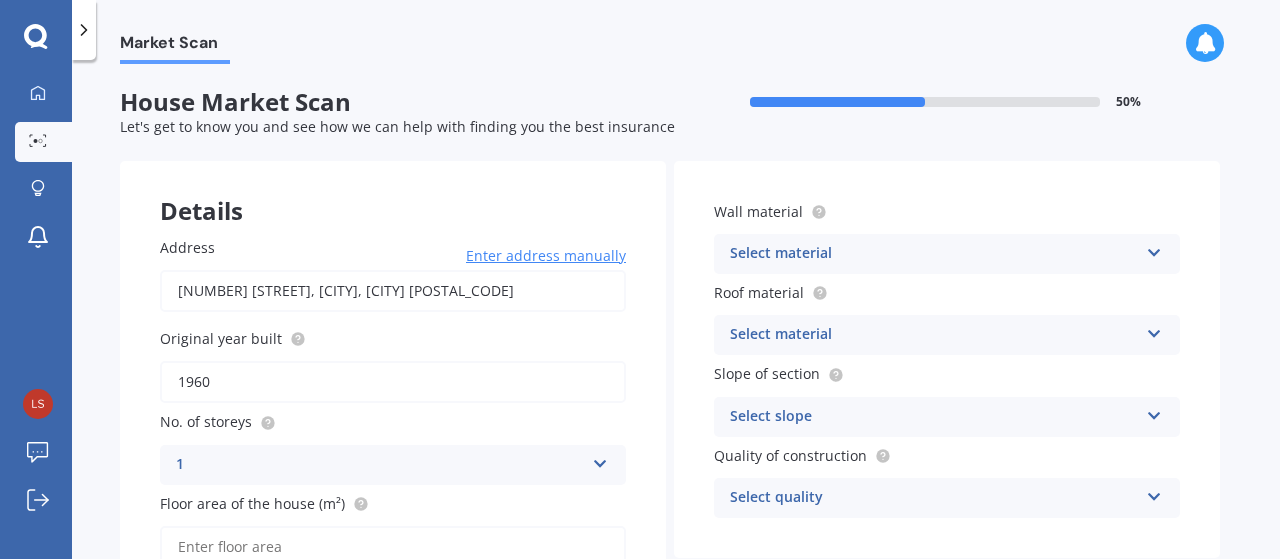 click on "Floor area of the house (m²)" at bounding box center (393, 530) 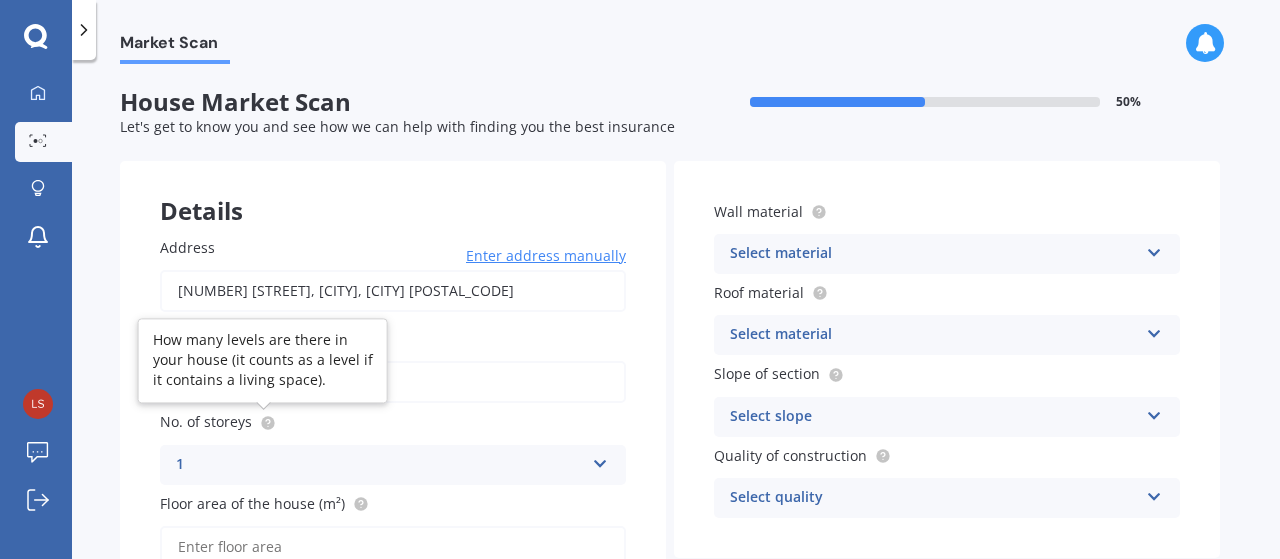 click at bounding box center (267, 422) 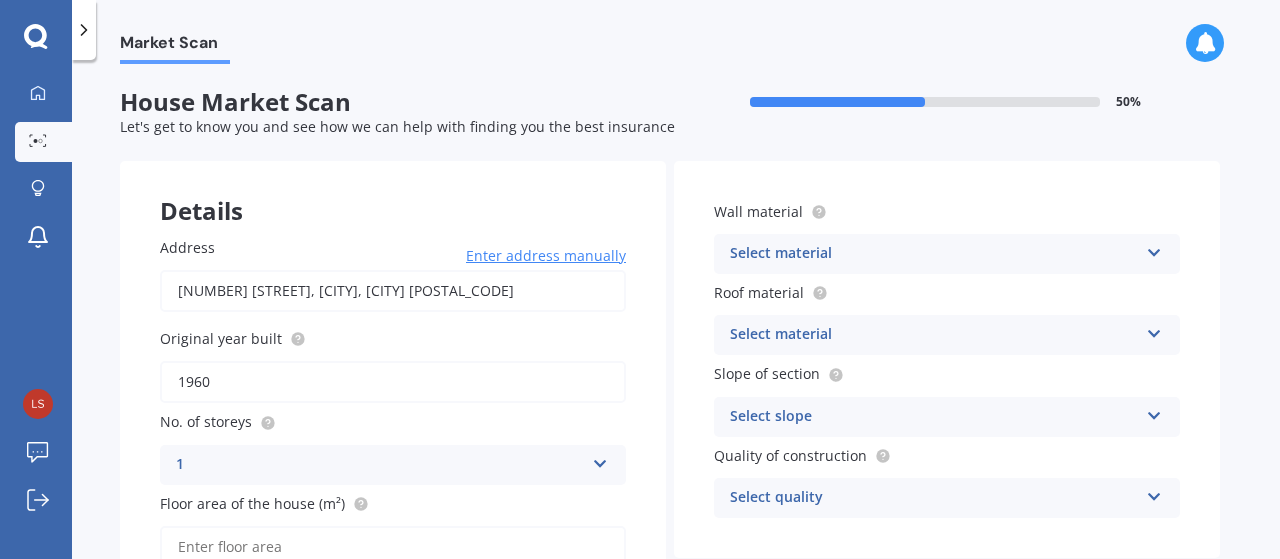 scroll, scrollTop: 100, scrollLeft: 0, axis: vertical 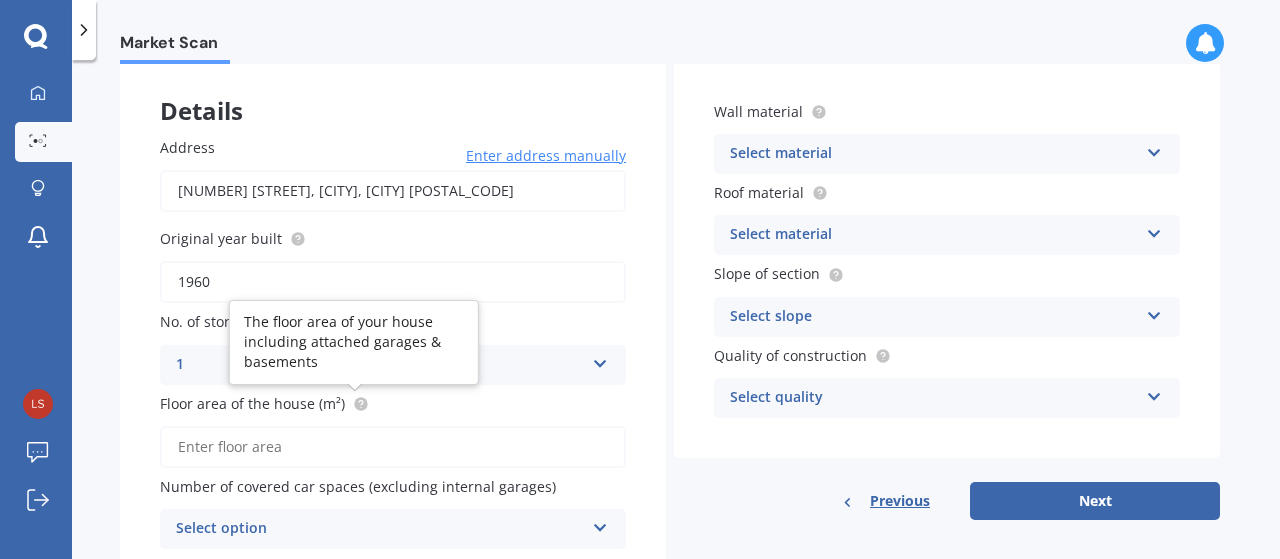 click at bounding box center (361, 404) 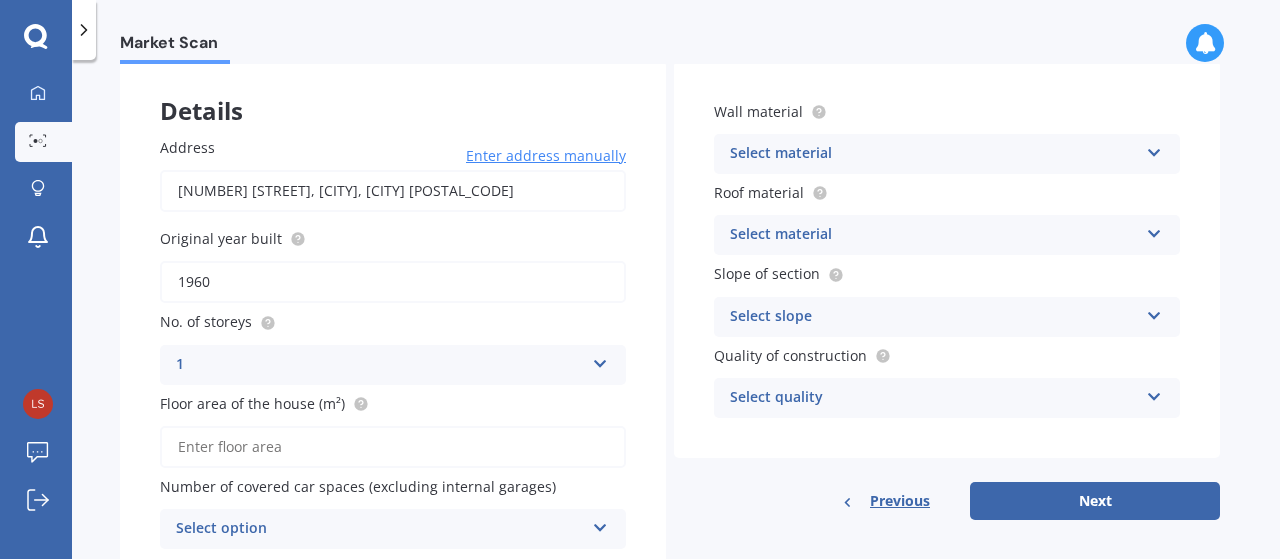 click on "Floor area of the house (m²)" at bounding box center [393, 447] 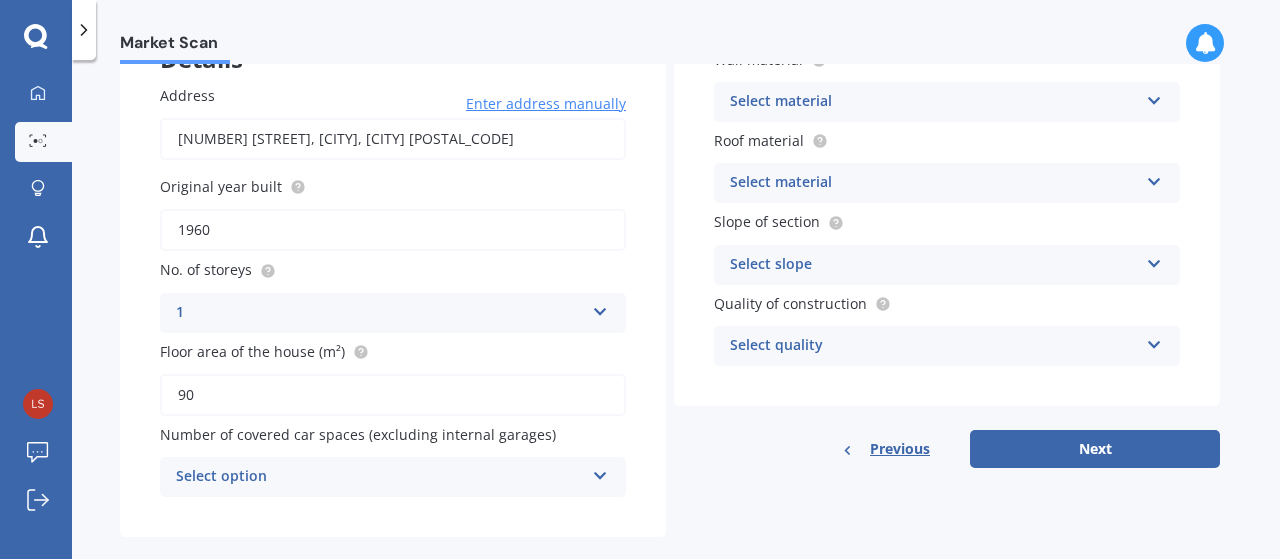 scroll, scrollTop: 180, scrollLeft: 0, axis: vertical 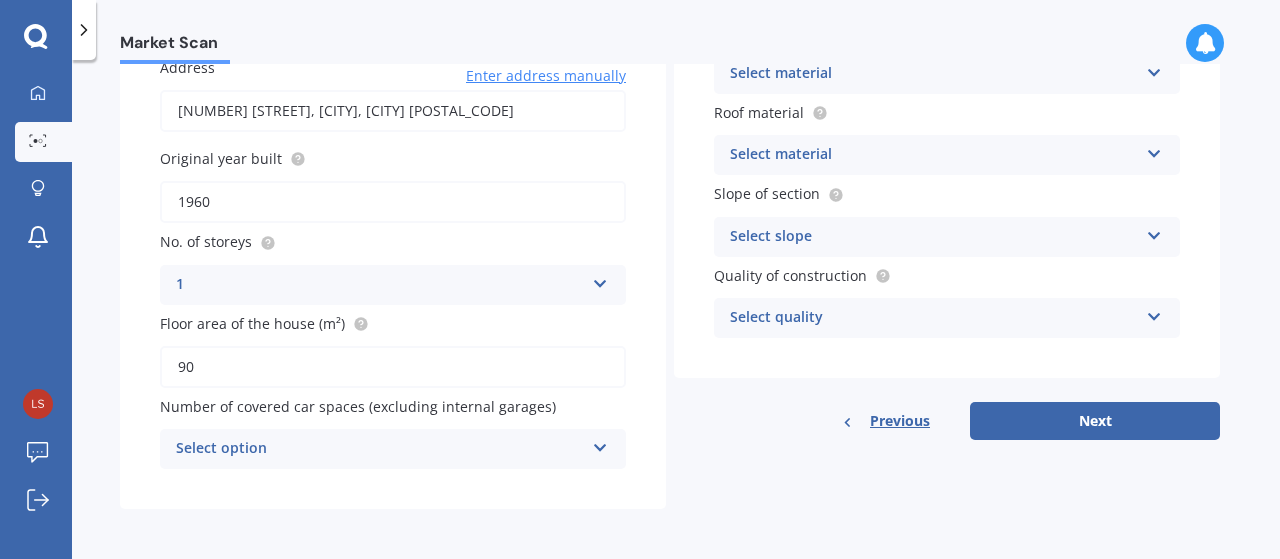 type on "90" 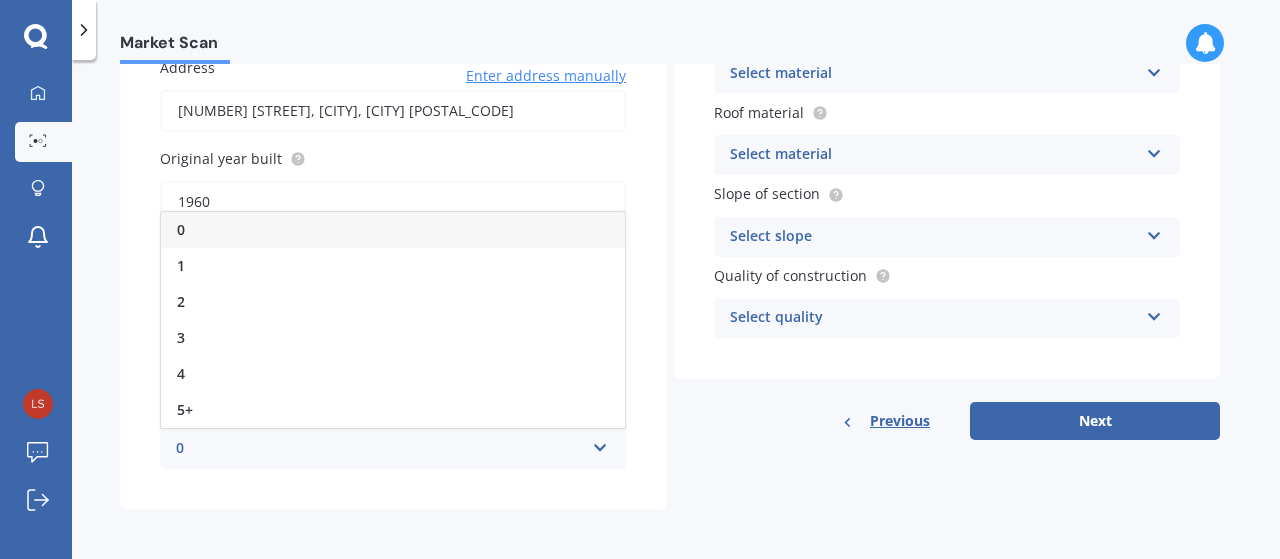 click on "0" at bounding box center [393, 230] 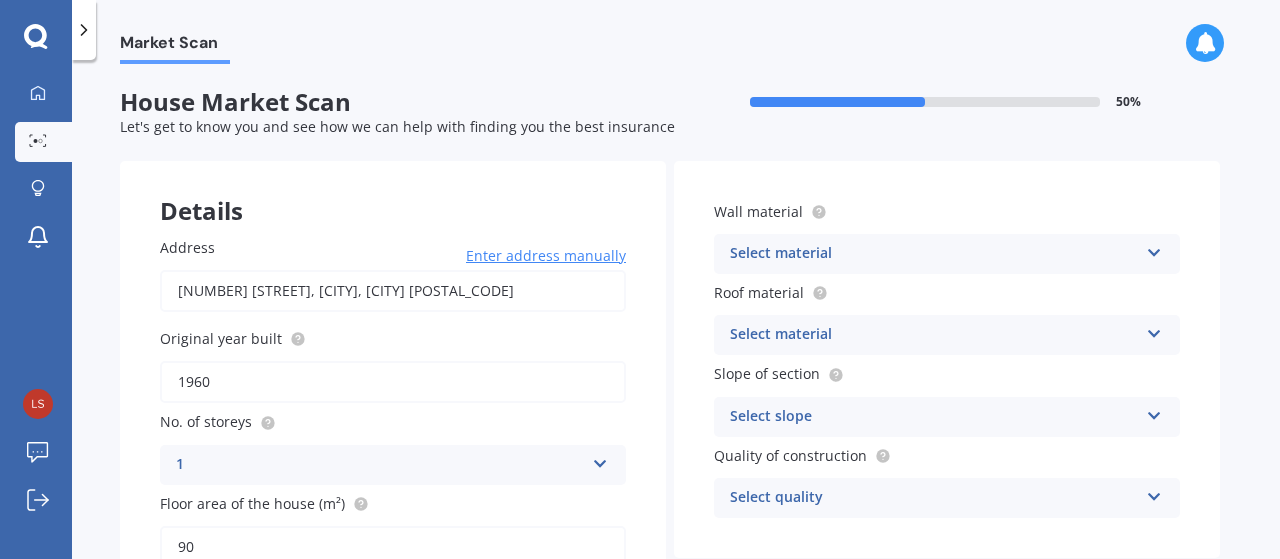 scroll, scrollTop: 0, scrollLeft: 0, axis: both 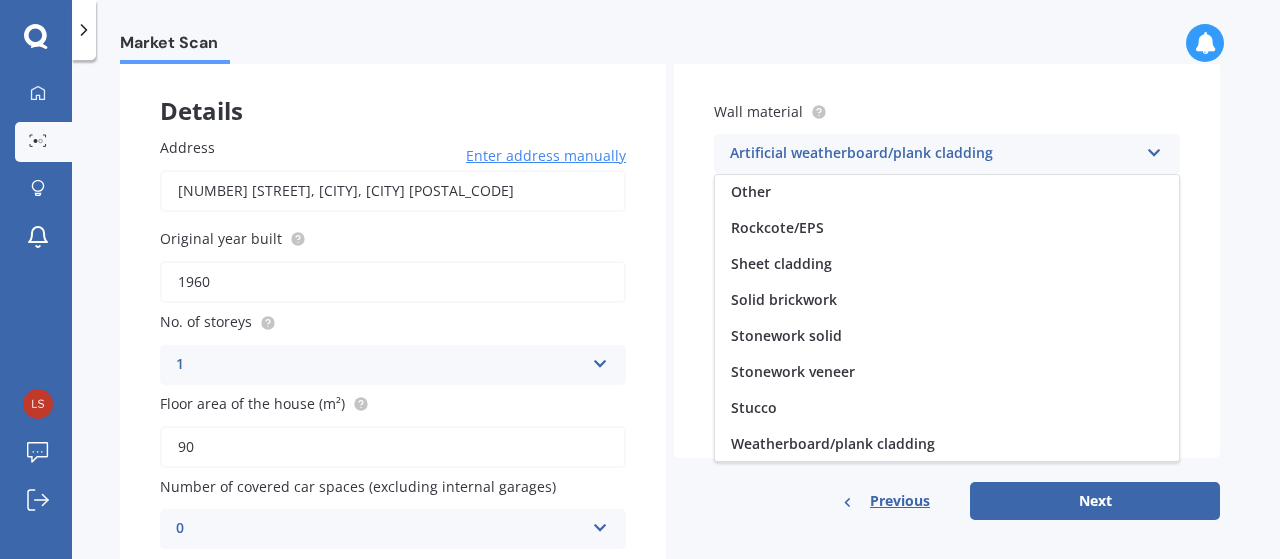 click on "Sheet cladding" at bounding box center [862, 11] 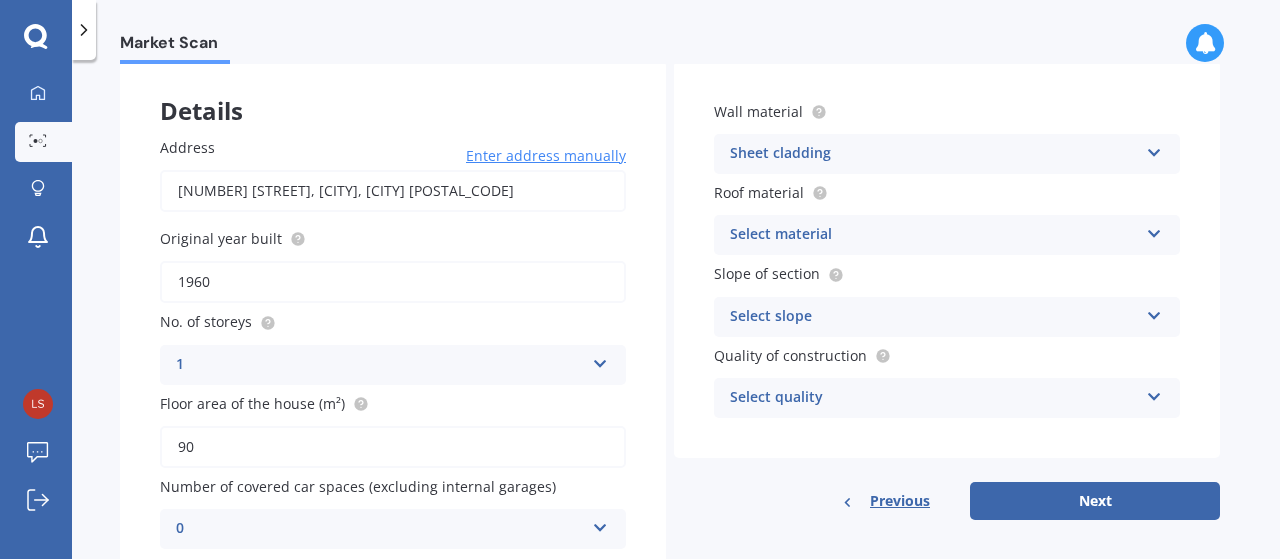 click at bounding box center (600, 360) 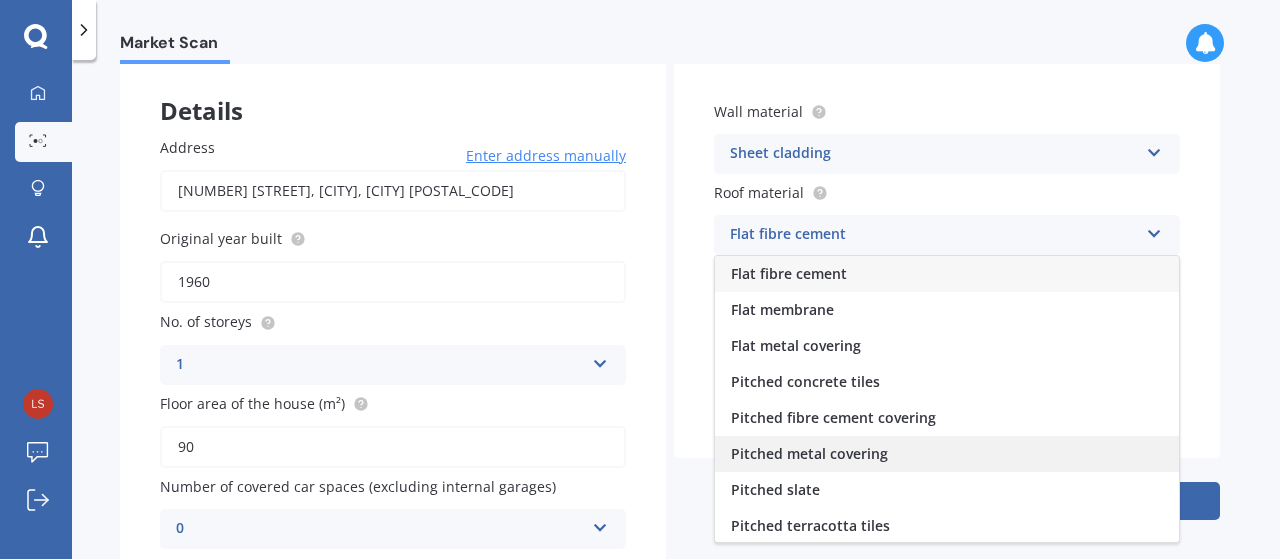scroll, scrollTop: 73, scrollLeft: 0, axis: vertical 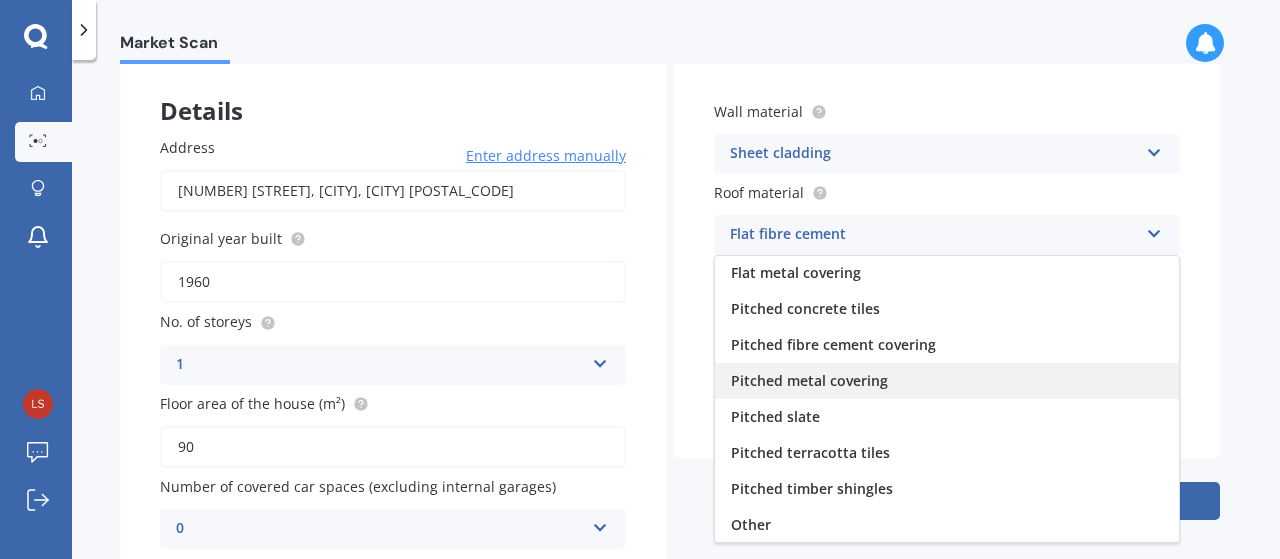 click on "Pitched metal covering" at bounding box center [947, 381] 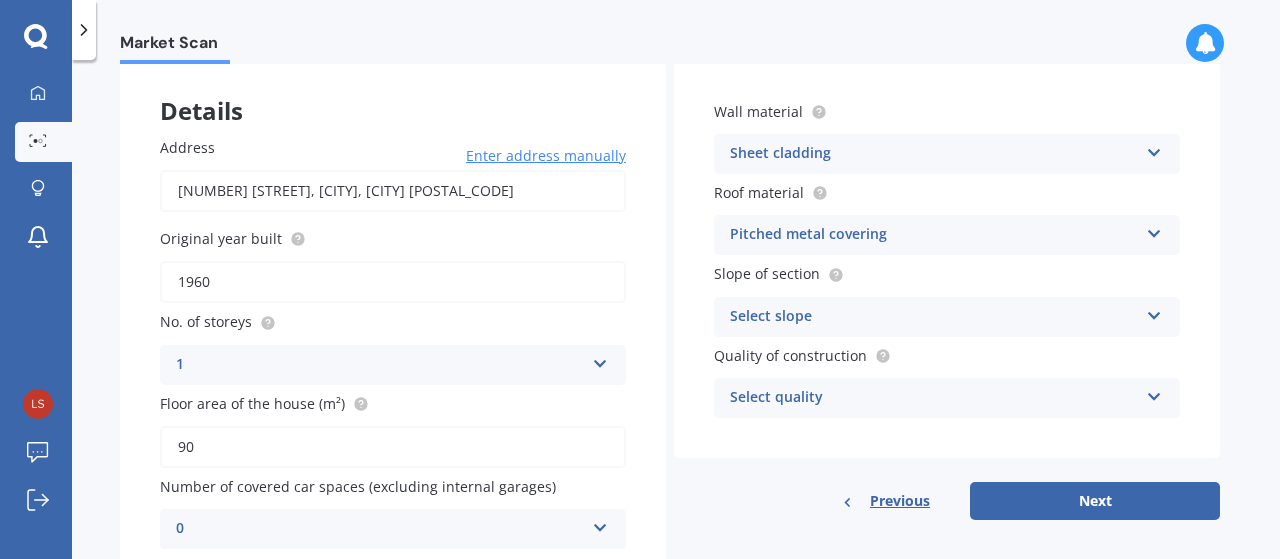 click at bounding box center [600, 360] 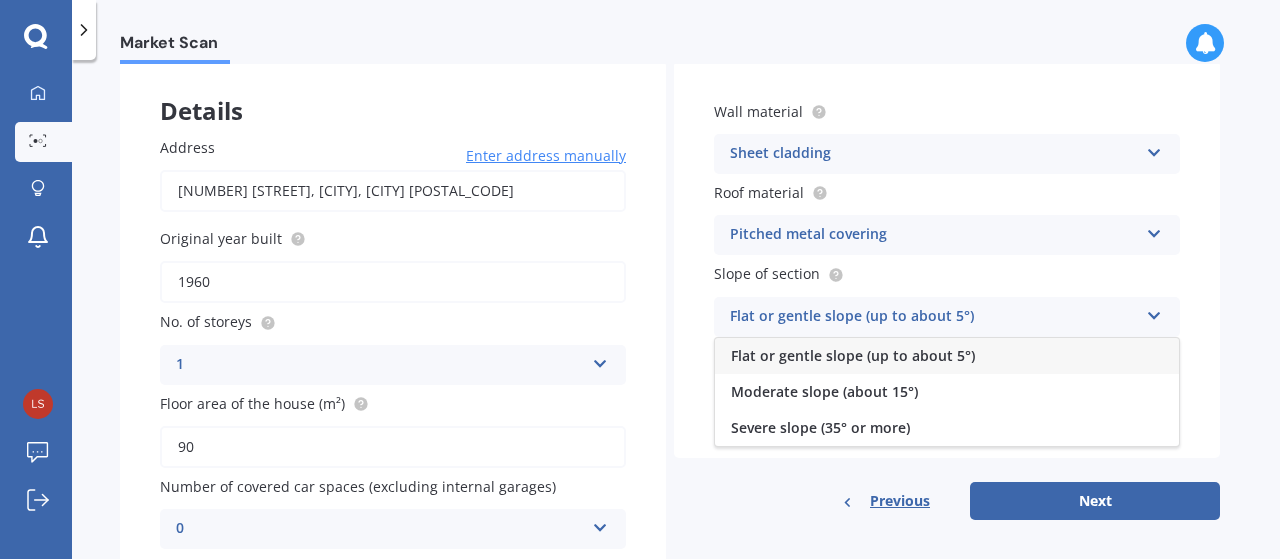 click on "Flat or gentle slope (up to about 5°)" at bounding box center [947, 356] 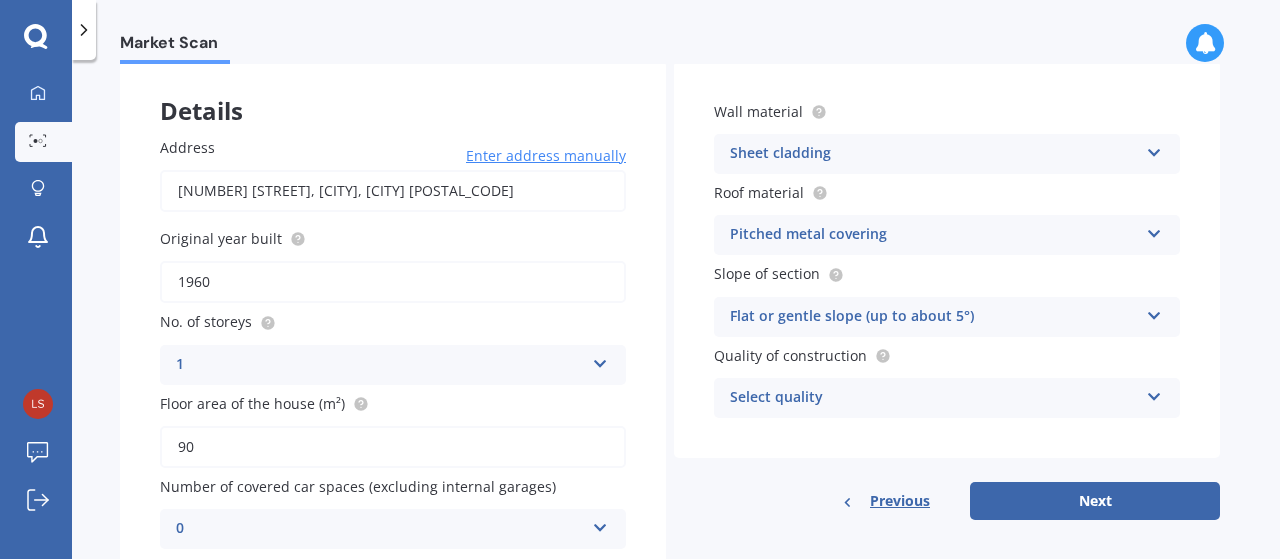 click on "Select quality Standard High Prestige" at bounding box center (393, 365) 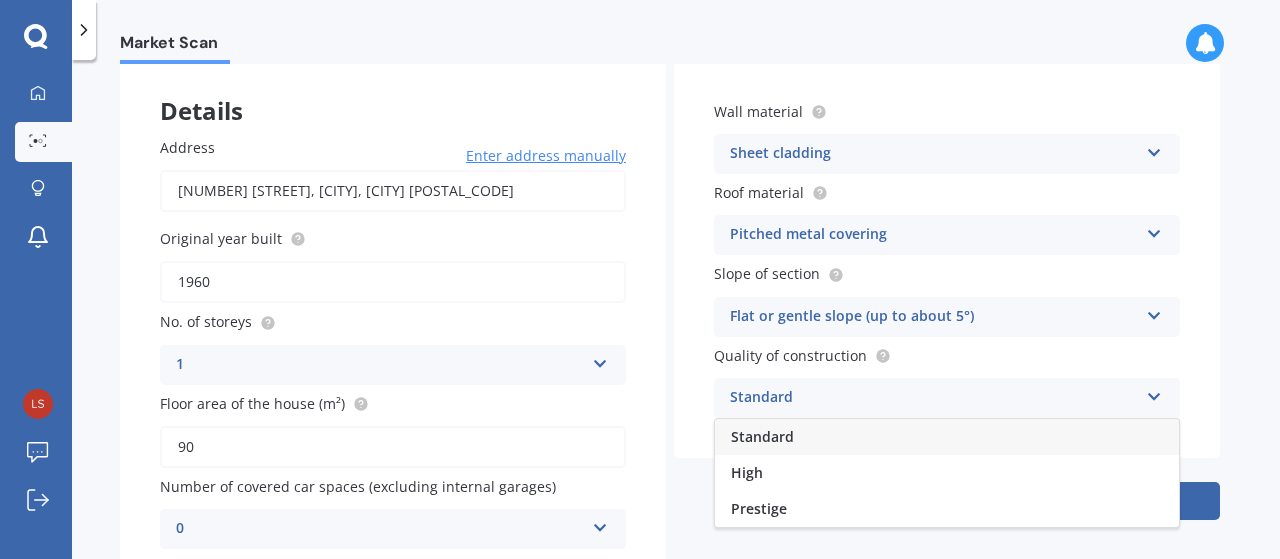 click on "Standard" at bounding box center (947, 437) 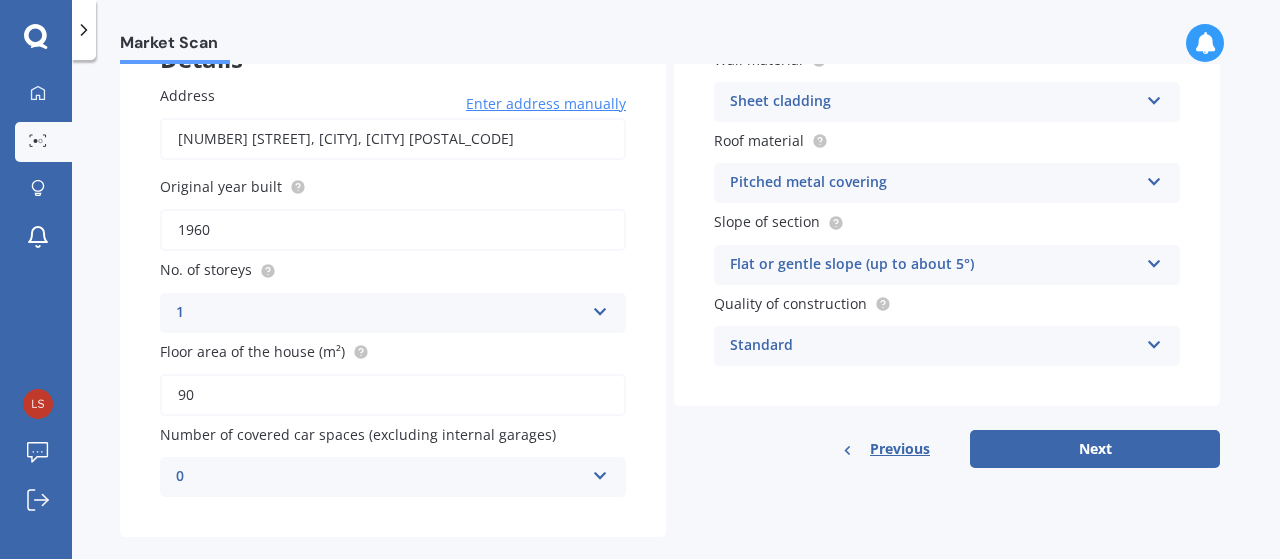 scroll, scrollTop: 180, scrollLeft: 0, axis: vertical 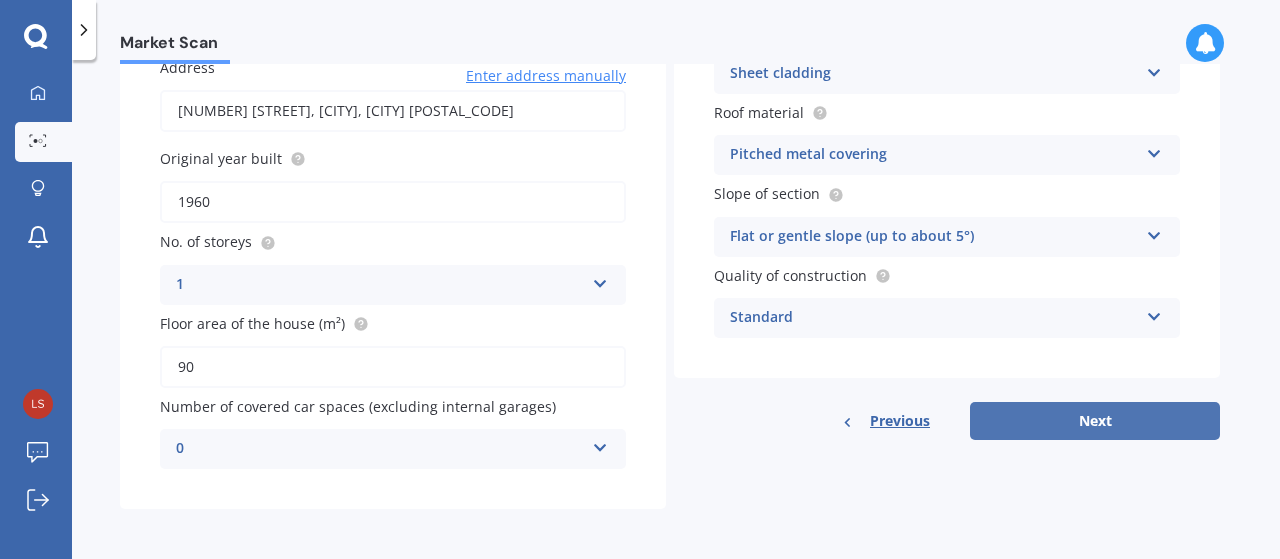 click on "Next" at bounding box center [1095, 421] 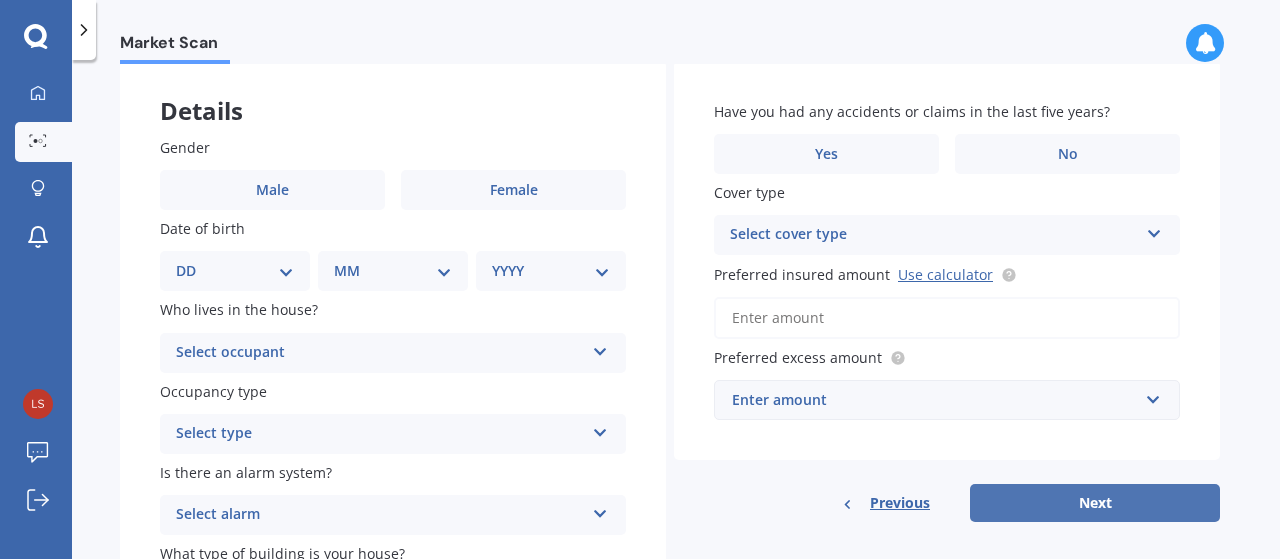 scroll, scrollTop: 0, scrollLeft: 0, axis: both 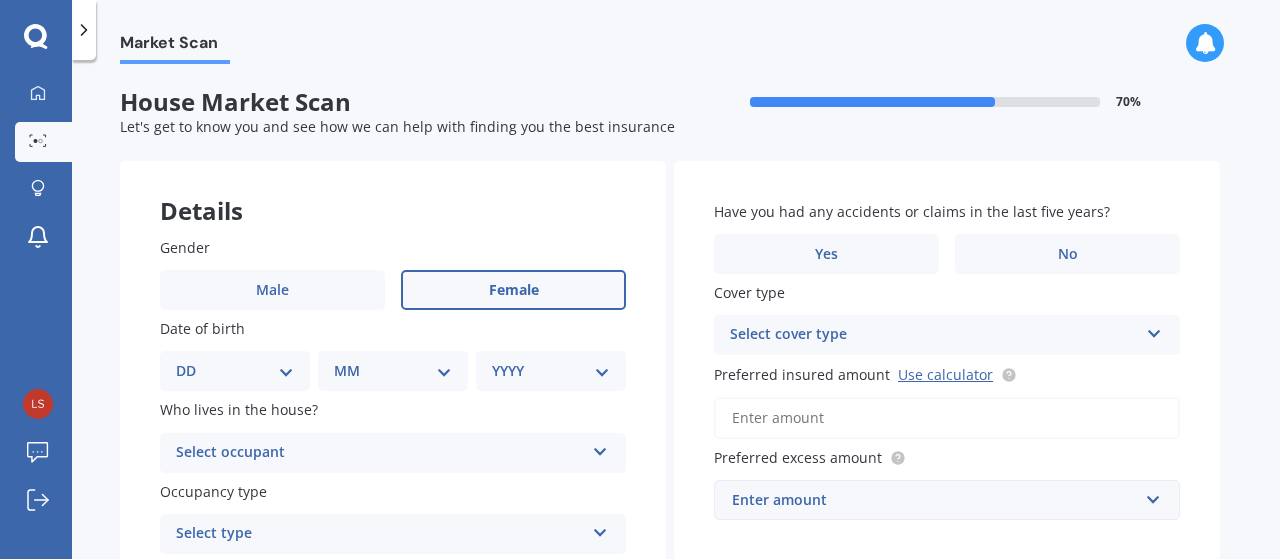 click on "Female" at bounding box center (272, 290) 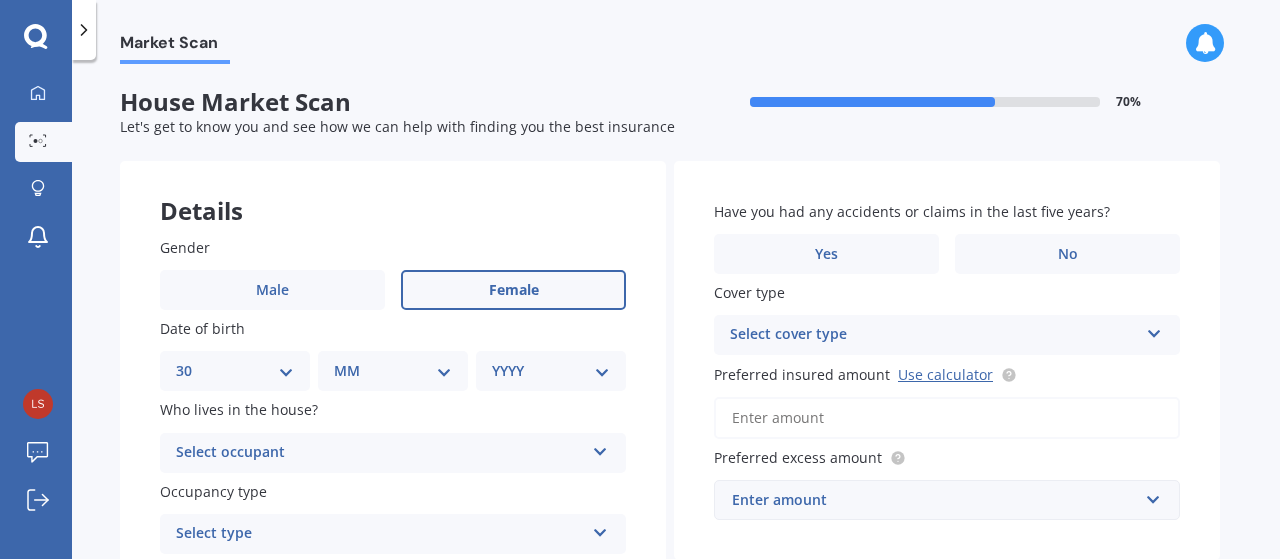 click on "DD 01 02 03 04 05 06 07 08 09 10 11 12 13 14 15 16 17 18 19 20 21 22 23 24 25 26 27 28 29 30 31" at bounding box center (235, 371) 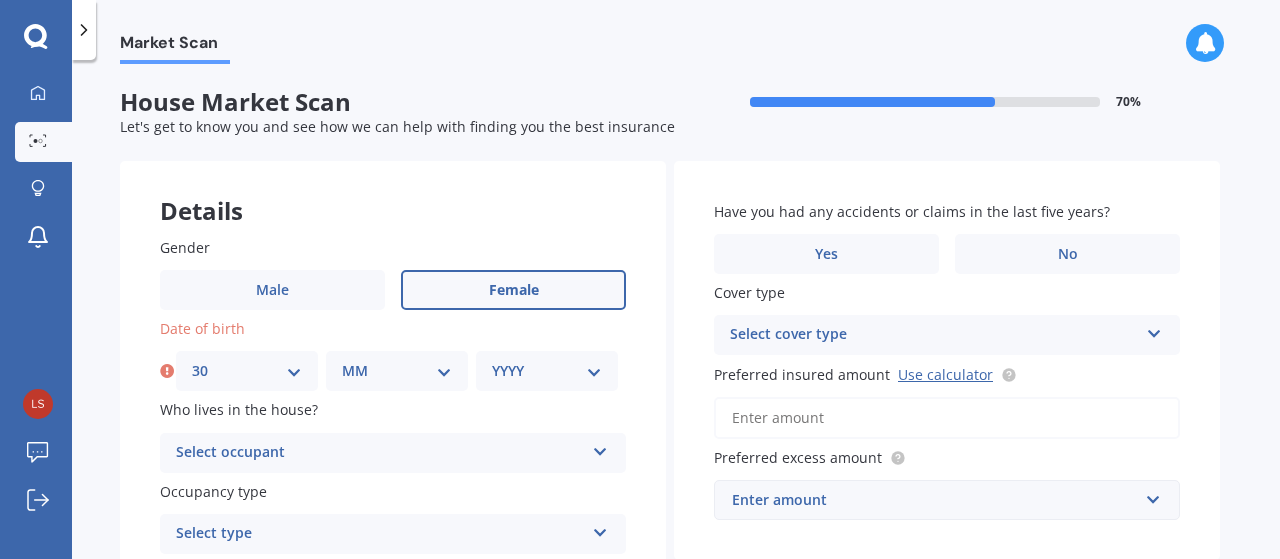 click on "MM 01 02 03 04 05 06 07 08 09 10 11 12" at bounding box center (397, 371) 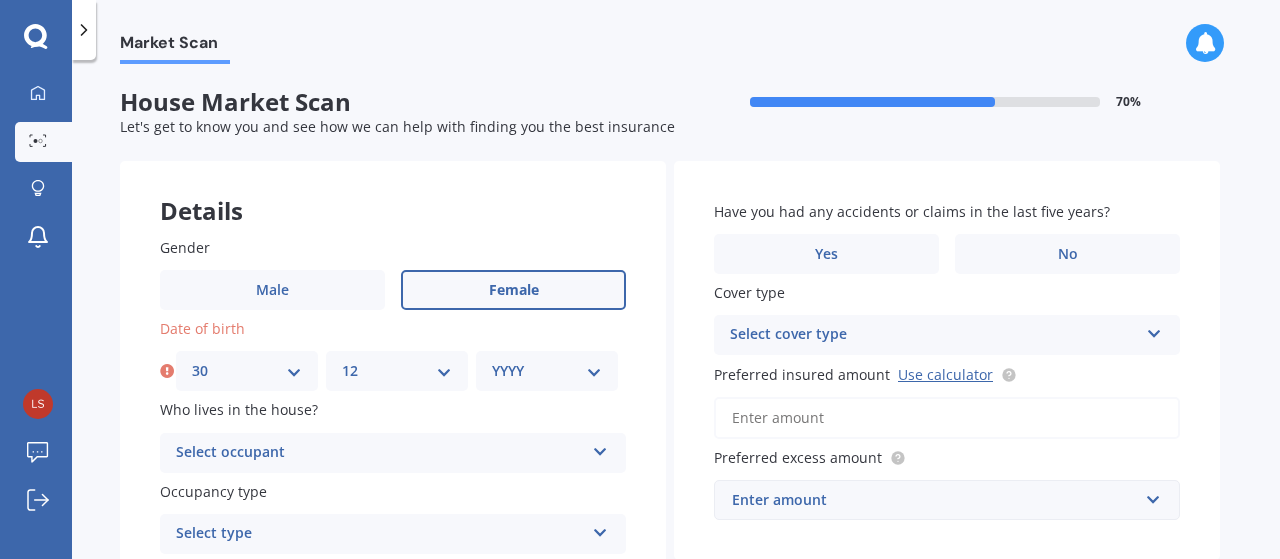click on "MM 01 02 03 04 05 06 07 08 09 10 11 12" at bounding box center [397, 371] 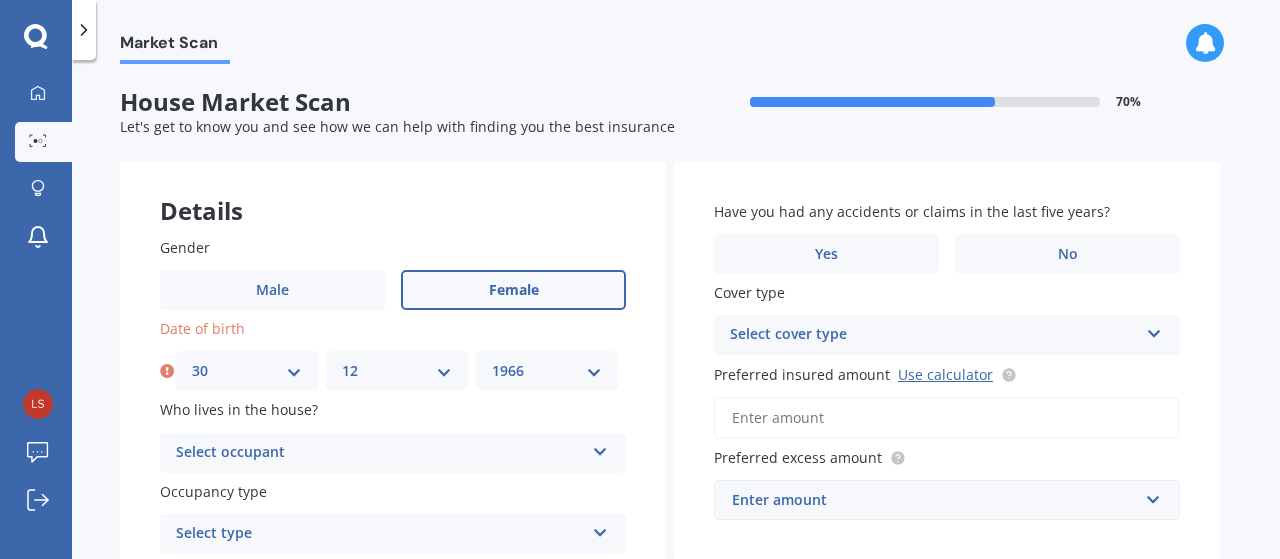 click on "YYYY 2009 2008 2007 2006 2005 2004 2003 2002 2001 2000 1999 1998 1997 1996 1995 1994 1993 1992 1991 1990 1989 1988 1987 1986 1985 1984 1983 1982 1981 1980 1979 1978 1977 1976 1975 1974 1973 1972 1971 1970 1969 1968 1967 1966 1965 1964 1963 1962 1961 1960 1959 1958 1957 1956 1955 1954 1953 1952 1951 1950 1949 1948 1947 1946 1945 1944 1943 1942 1941 1940 1939 1938 1937 1936 1935 1934 1933 1932 1931 1930 1929 1928 1927 1926 1925 1924 1923 1922 1921 1920 1919 1918 1917 1916 1915 1914 1913 1912 1911 1910" at bounding box center [547, 371] 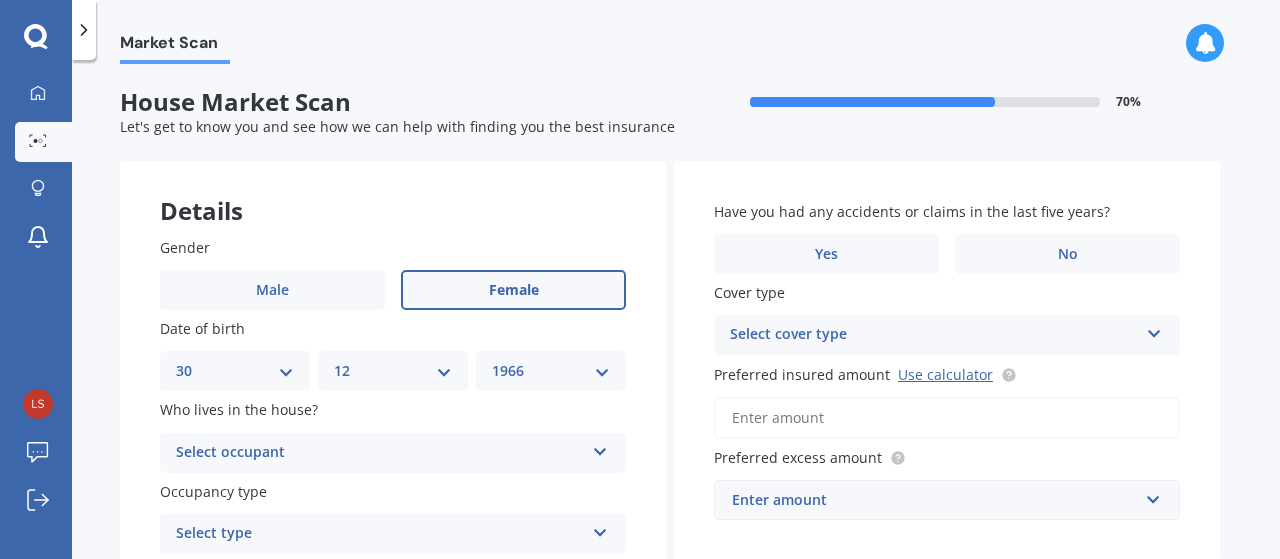 click at bounding box center (600, 448) 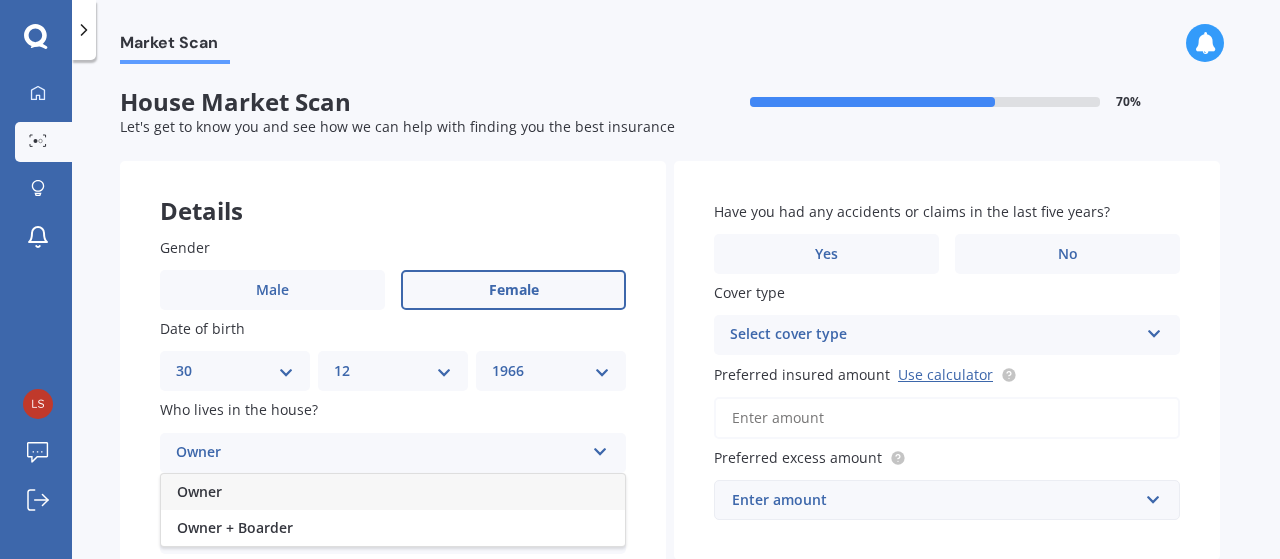 scroll, scrollTop: 100, scrollLeft: 0, axis: vertical 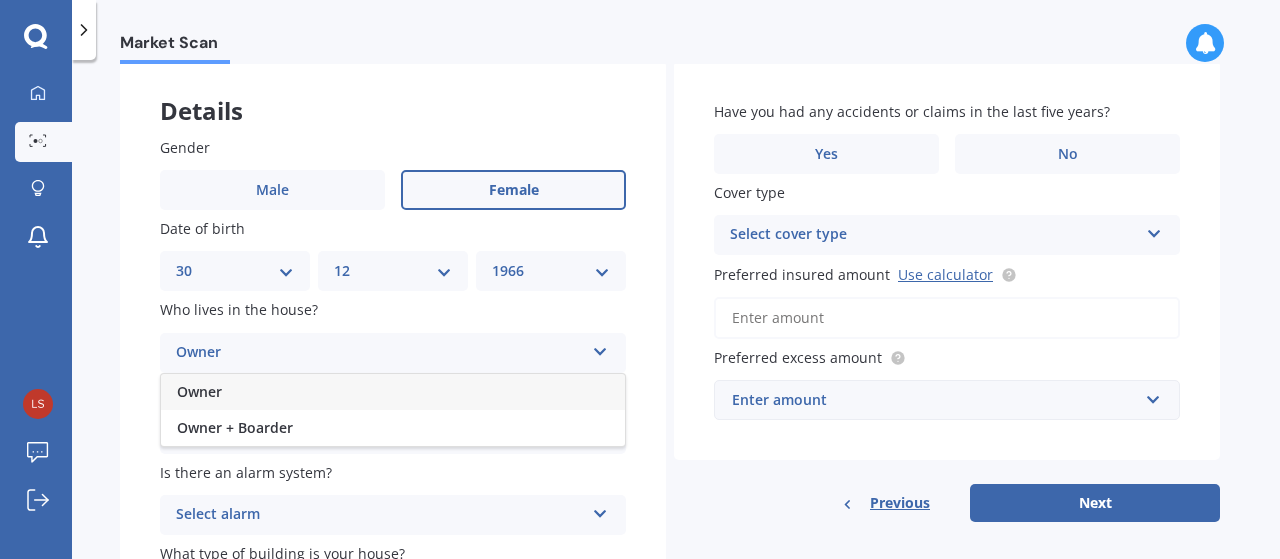 click at bounding box center [600, 348] 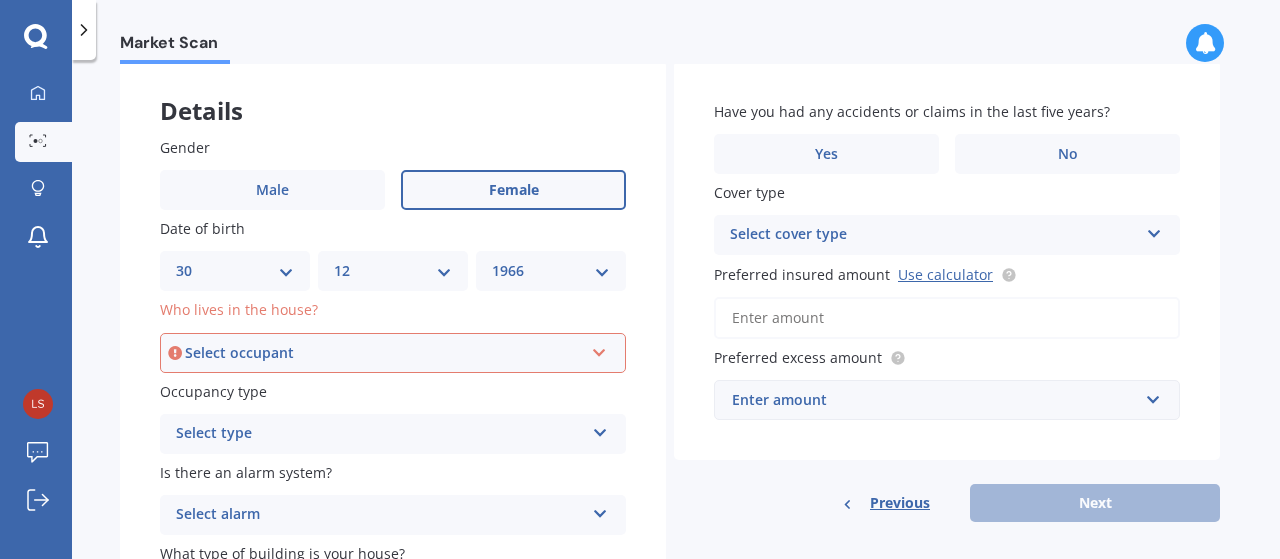 click at bounding box center [599, 349] 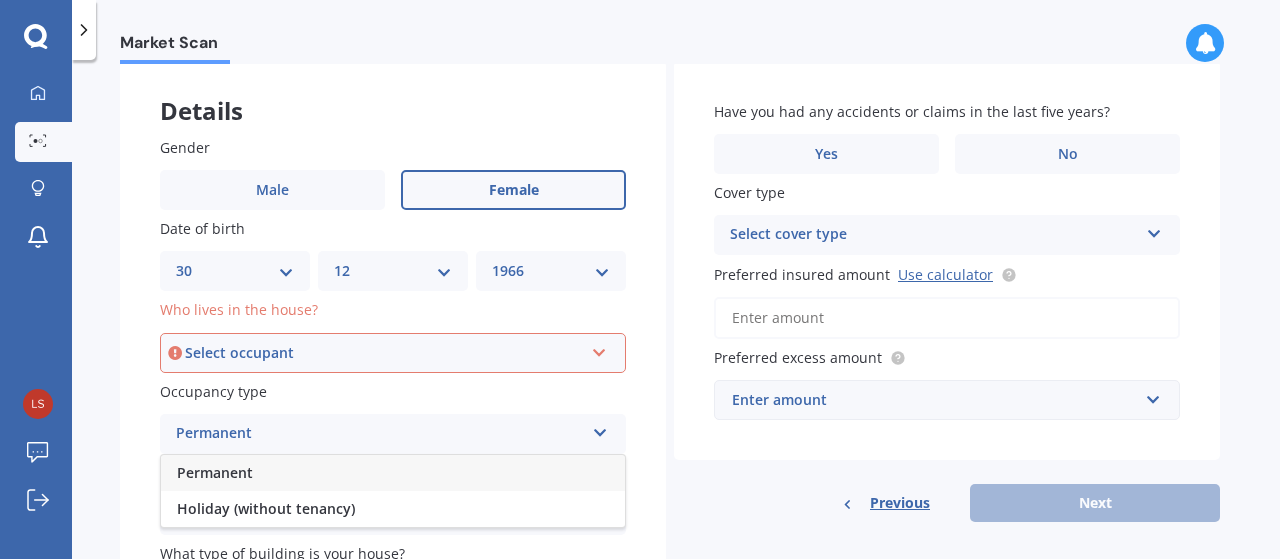 click at bounding box center [599, 349] 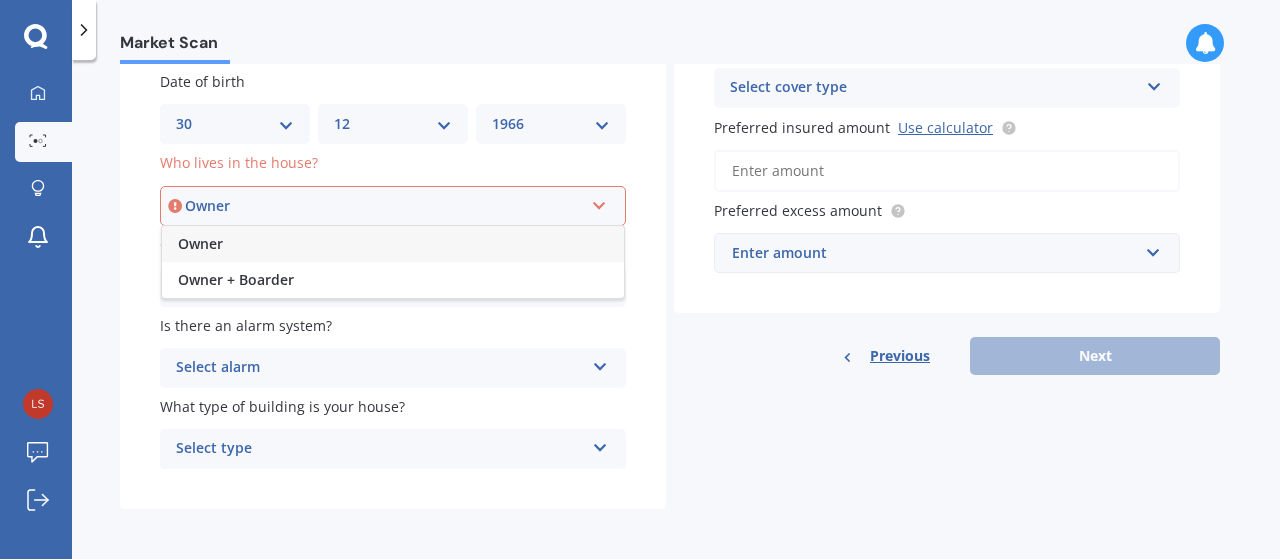 scroll, scrollTop: 250, scrollLeft: 0, axis: vertical 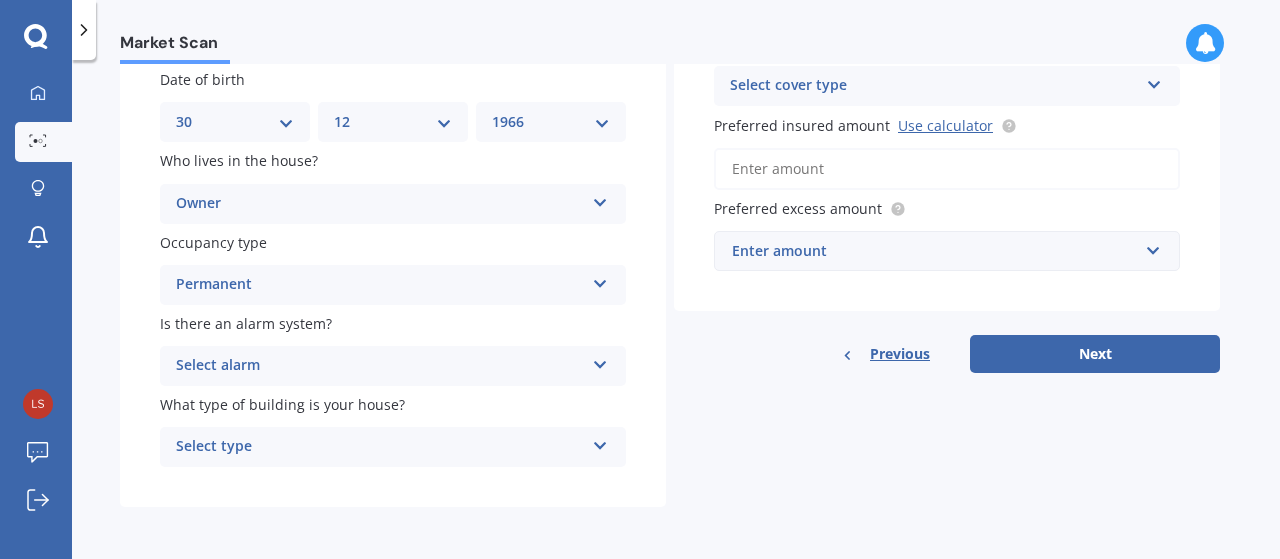 click at bounding box center (600, 199) 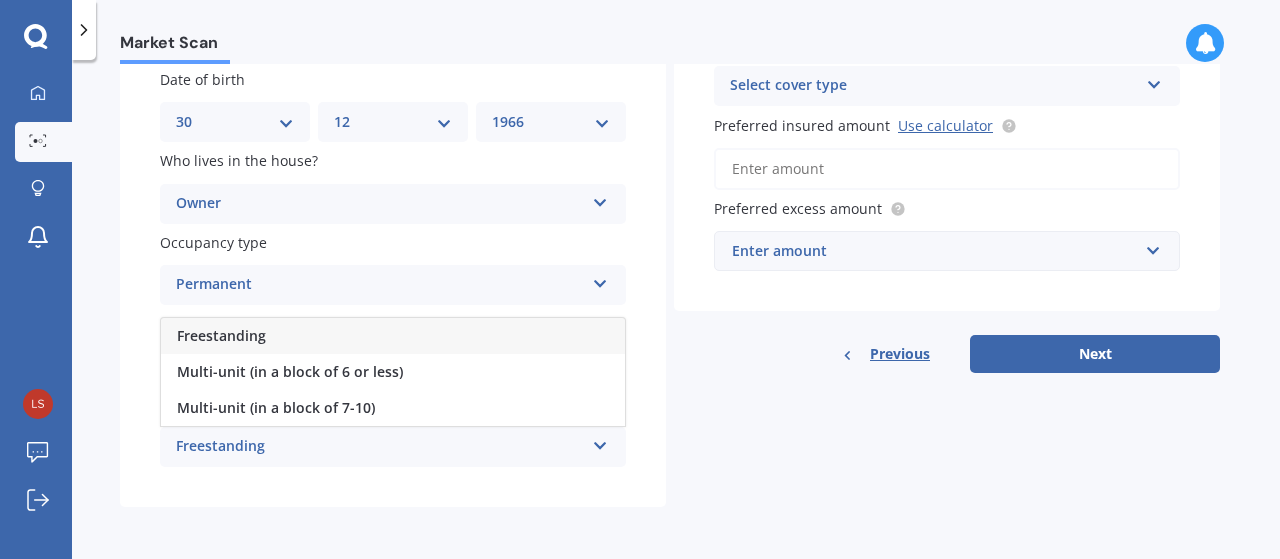 click on "Freestanding Freestanding Multi-unit (in a block of 6 or less) Multi-unit (in a block of 7-10)" at bounding box center [393, 447] 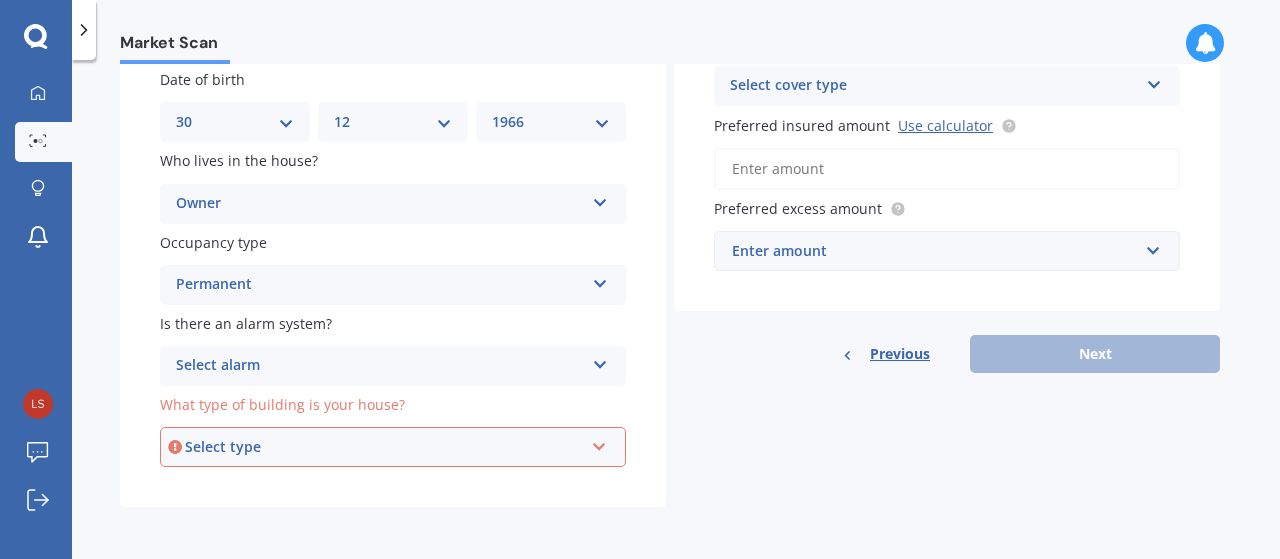 click on "Select type Freestanding Multi-unit (in a block of 6 or less) Multi-unit (in a block of 7-10)" at bounding box center (393, 447) 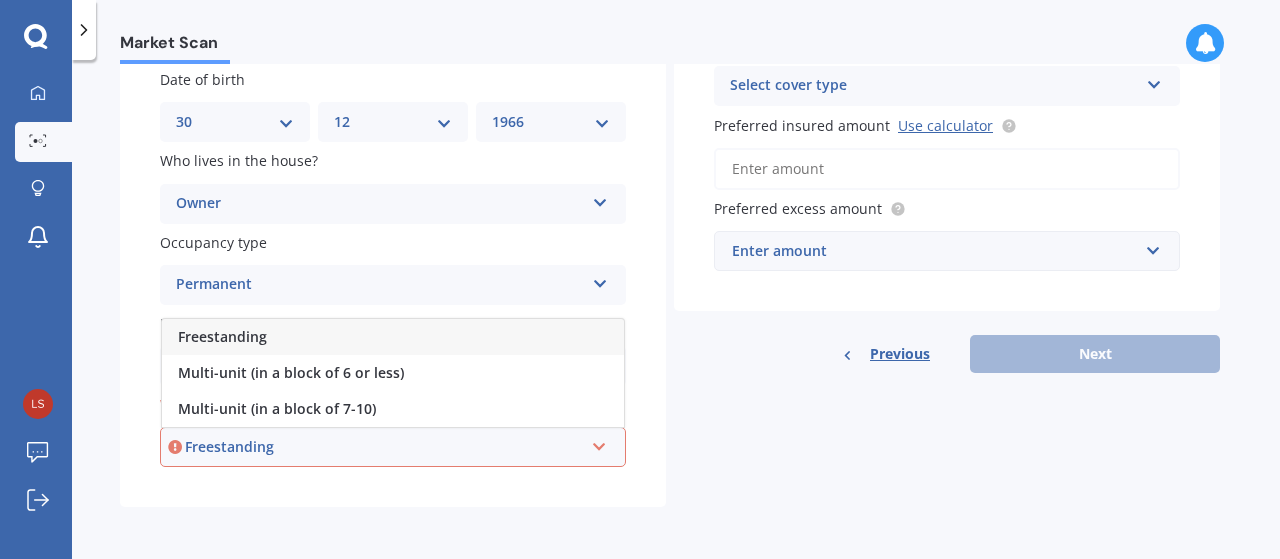 click on "Freestanding" at bounding box center [384, 447] 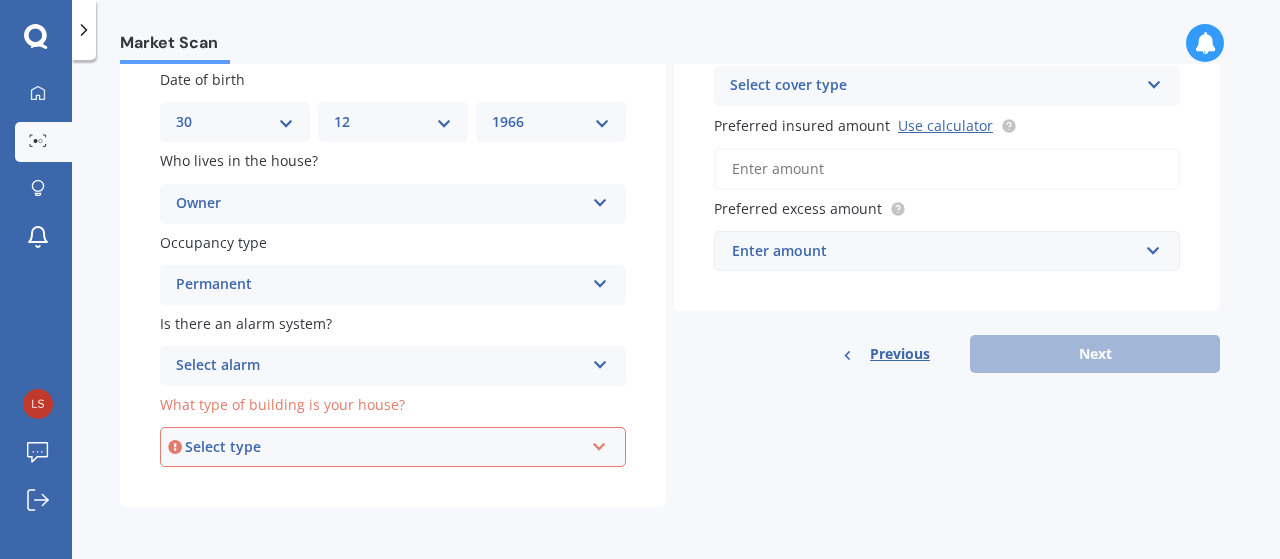 click at bounding box center (600, 199) 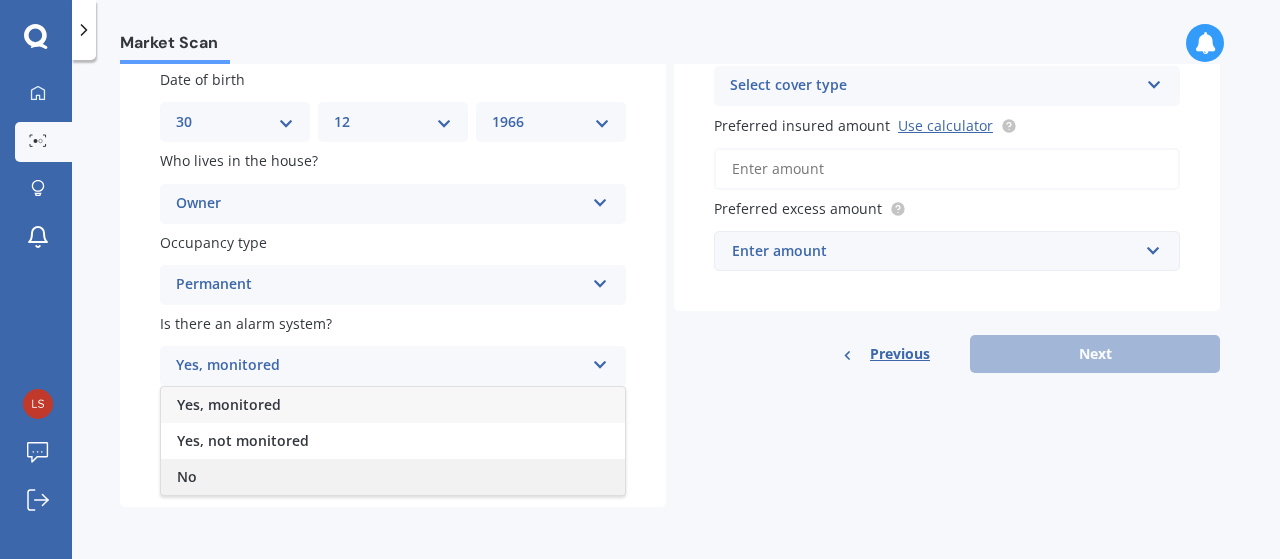 click on "No" at bounding box center [393, 477] 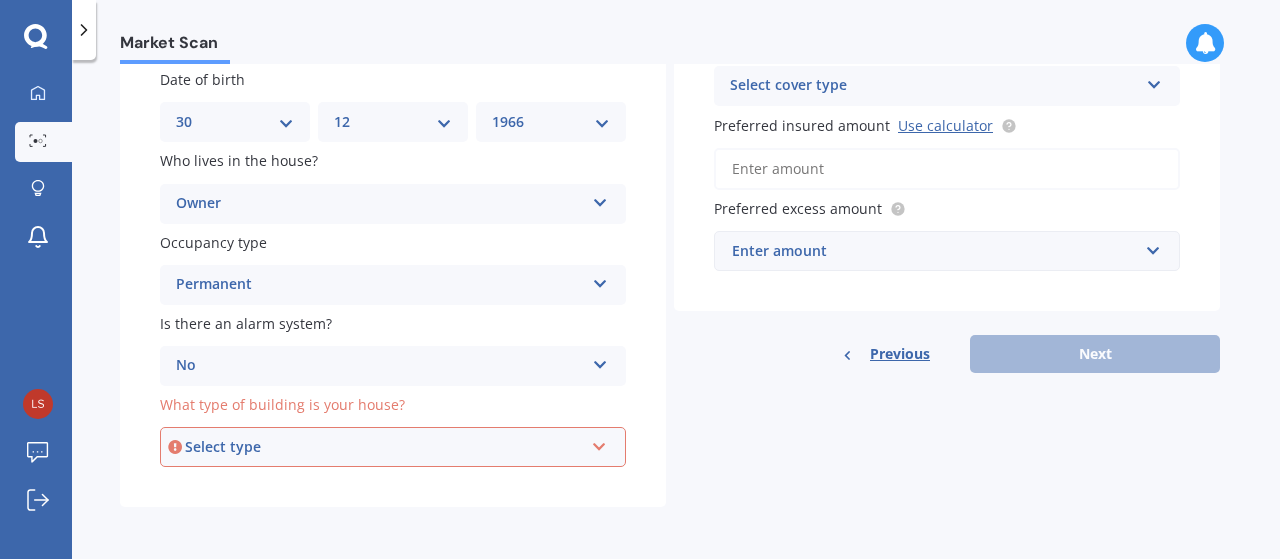 click on "Permanent Permanent Holiday (without tenancy)" at bounding box center [393, 204] 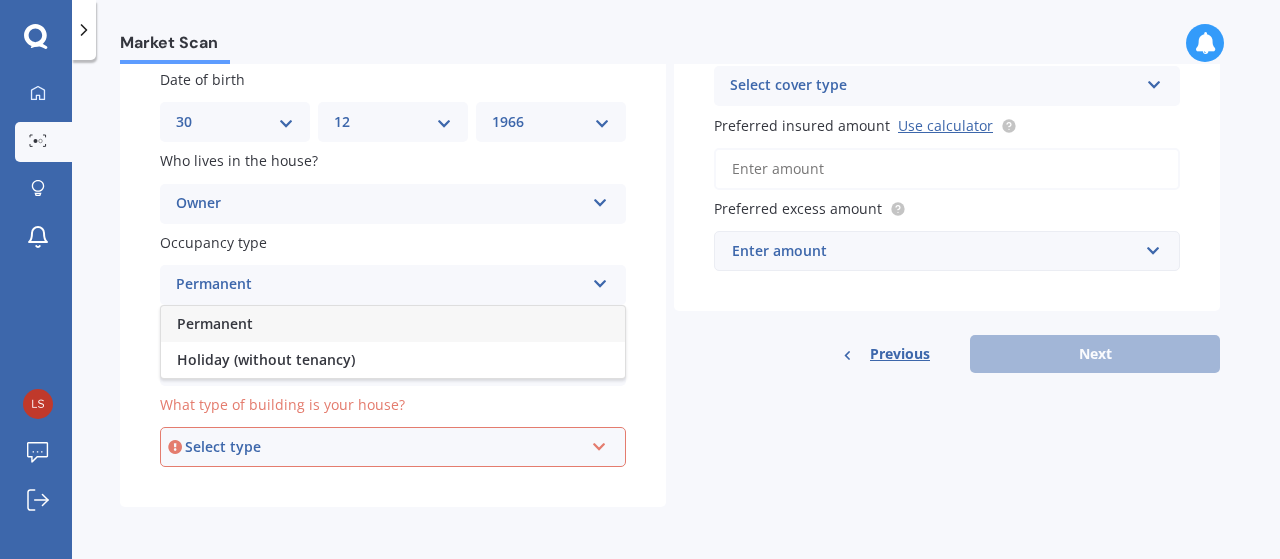 click on "Permanent" at bounding box center [393, 324] 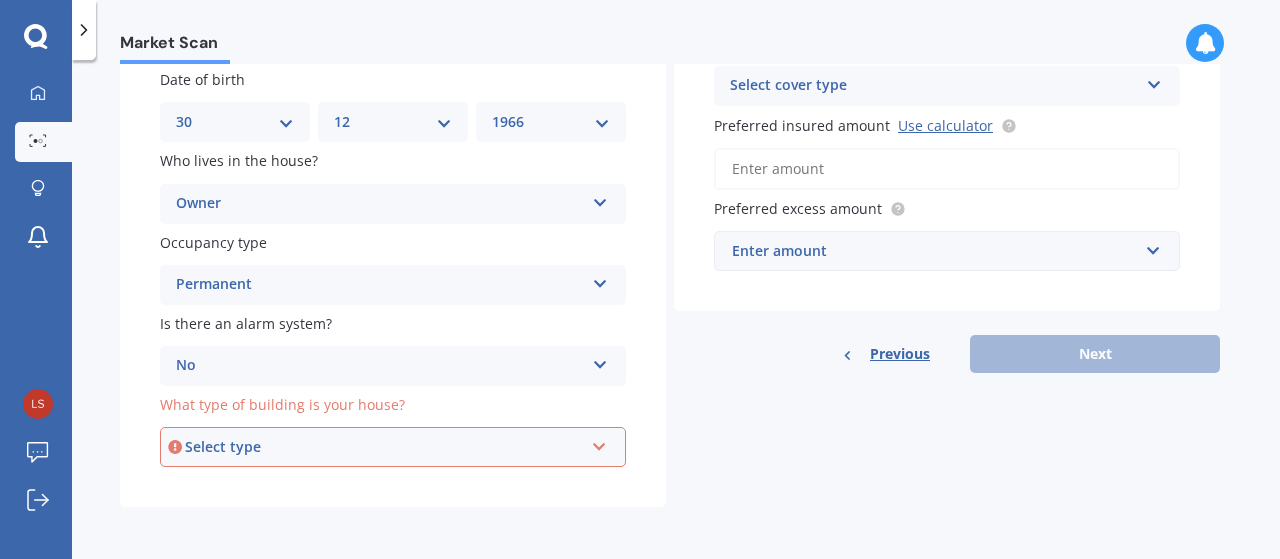 click at bounding box center [600, 199] 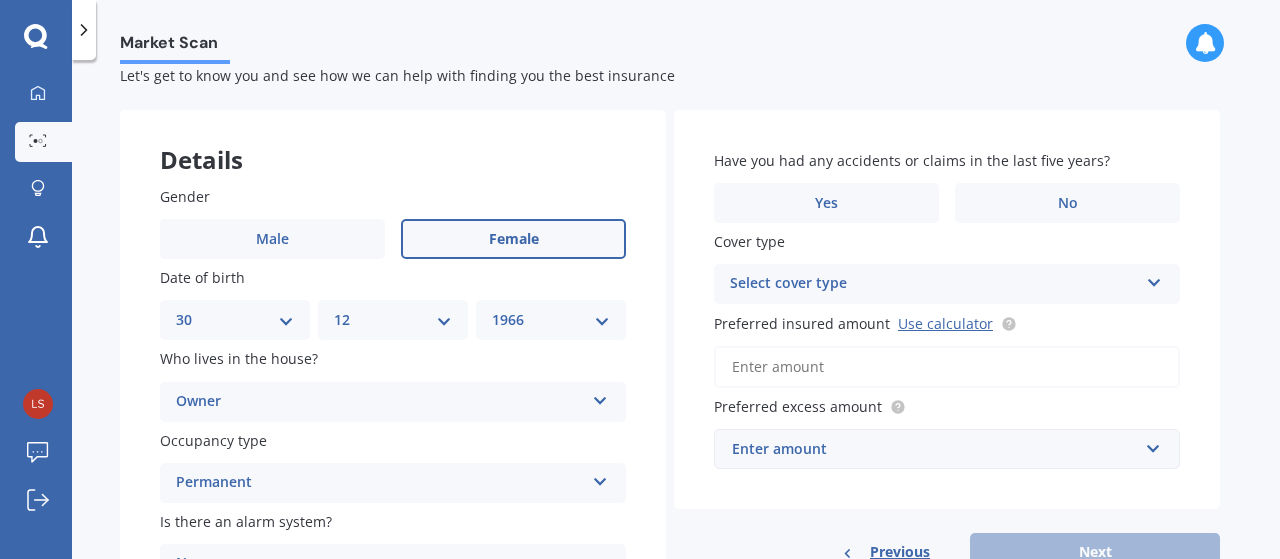 scroll, scrollTop: 0, scrollLeft: 0, axis: both 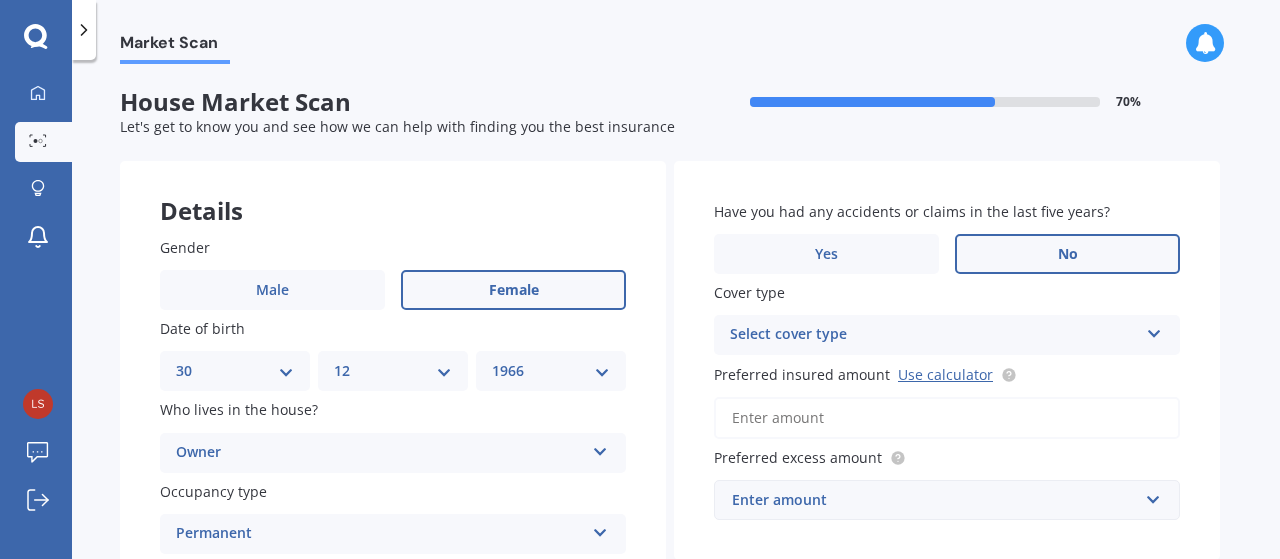 click on "No" at bounding box center [513, 290] 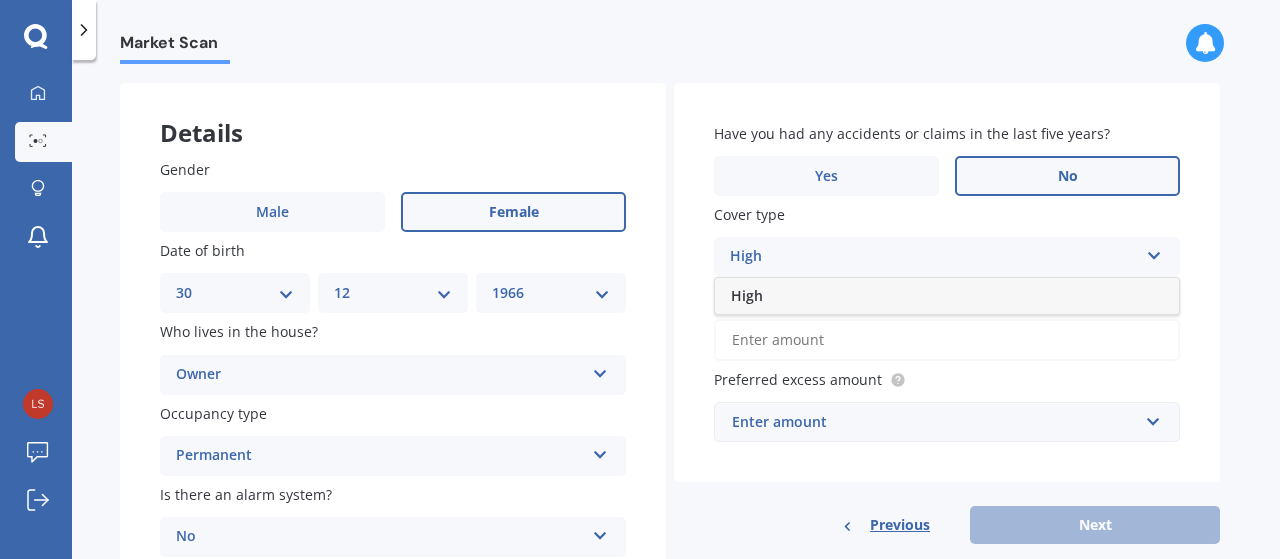 scroll, scrollTop: 200, scrollLeft: 0, axis: vertical 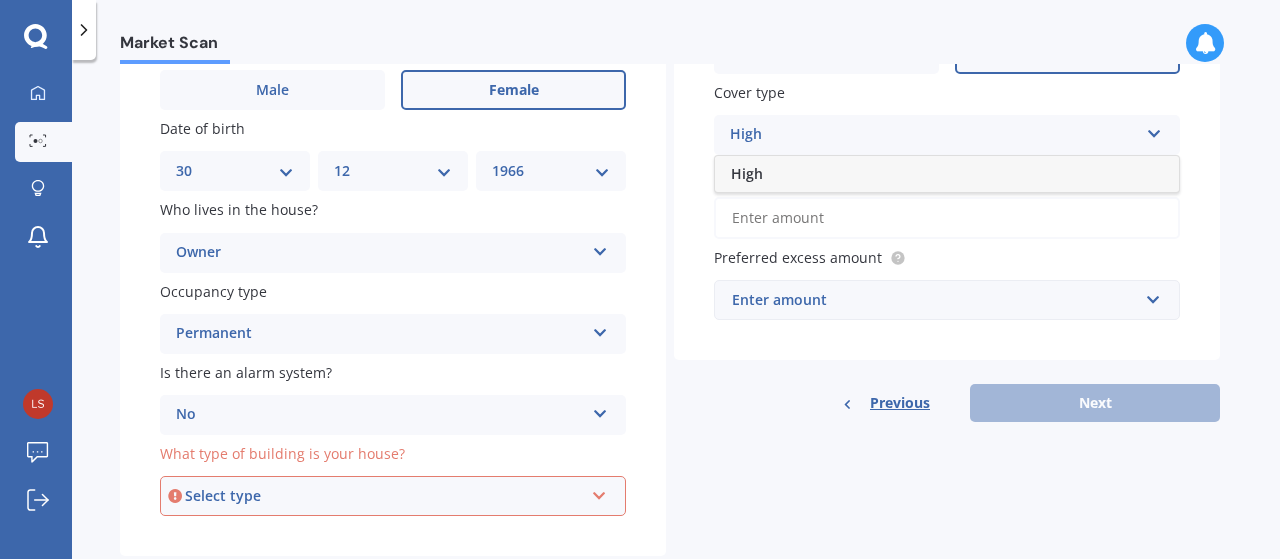 click on "High" at bounding box center [947, 174] 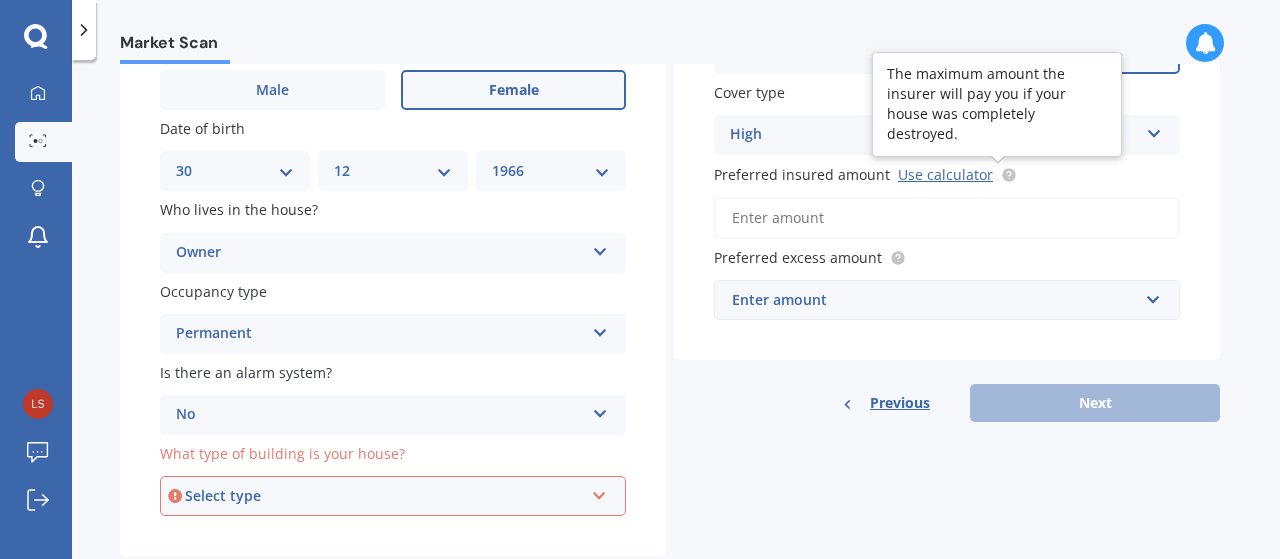 click at bounding box center (1008, 174) 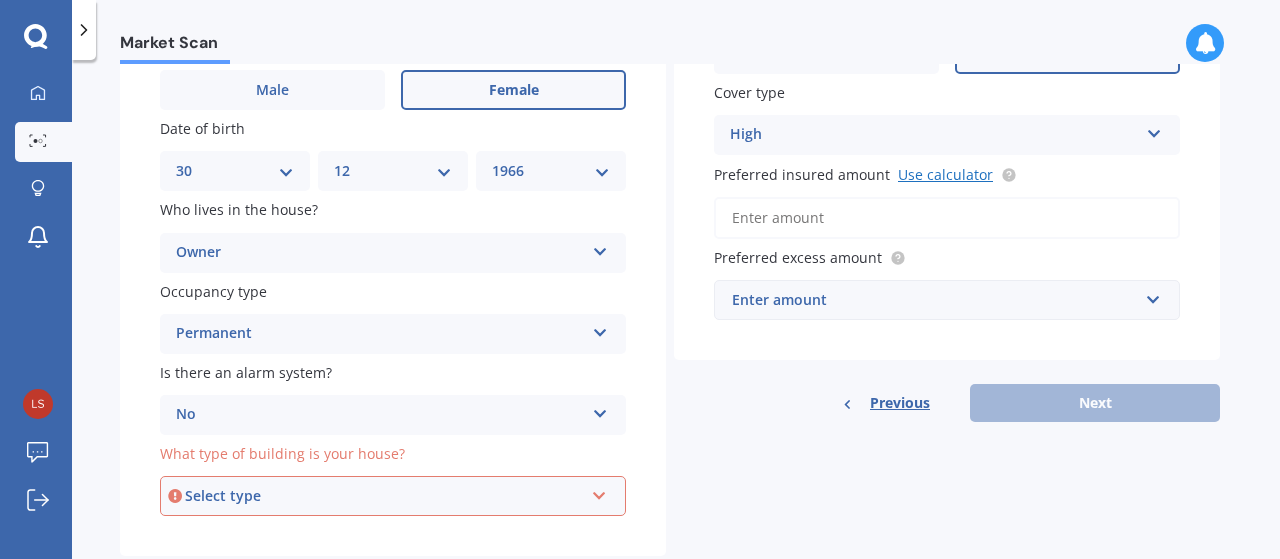 click on "Use calculator" at bounding box center (945, 174) 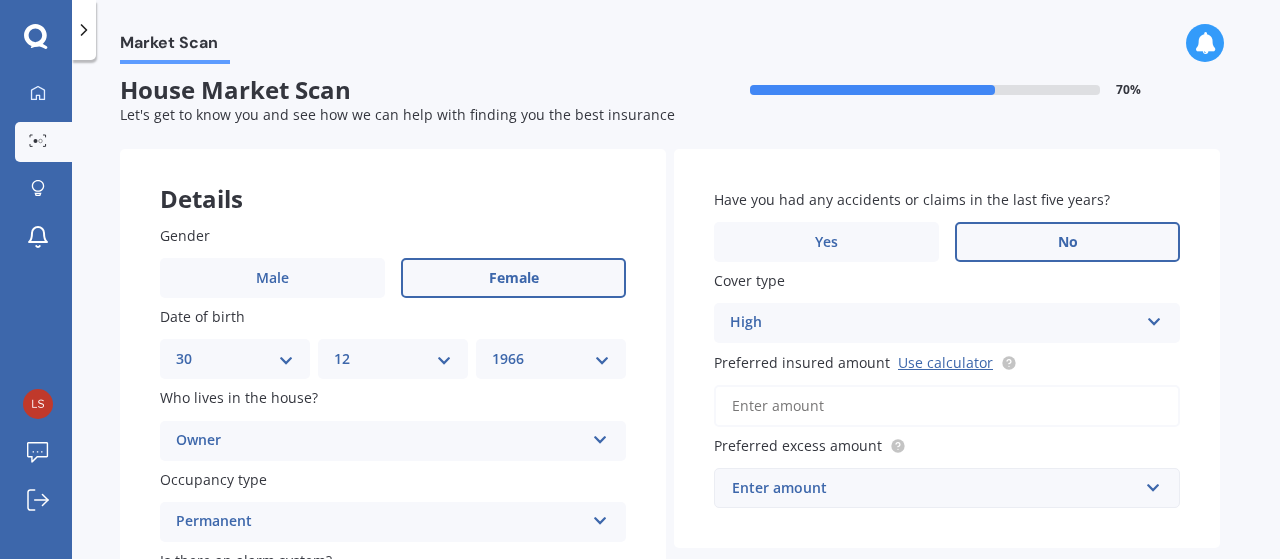 scroll, scrollTop: 0, scrollLeft: 0, axis: both 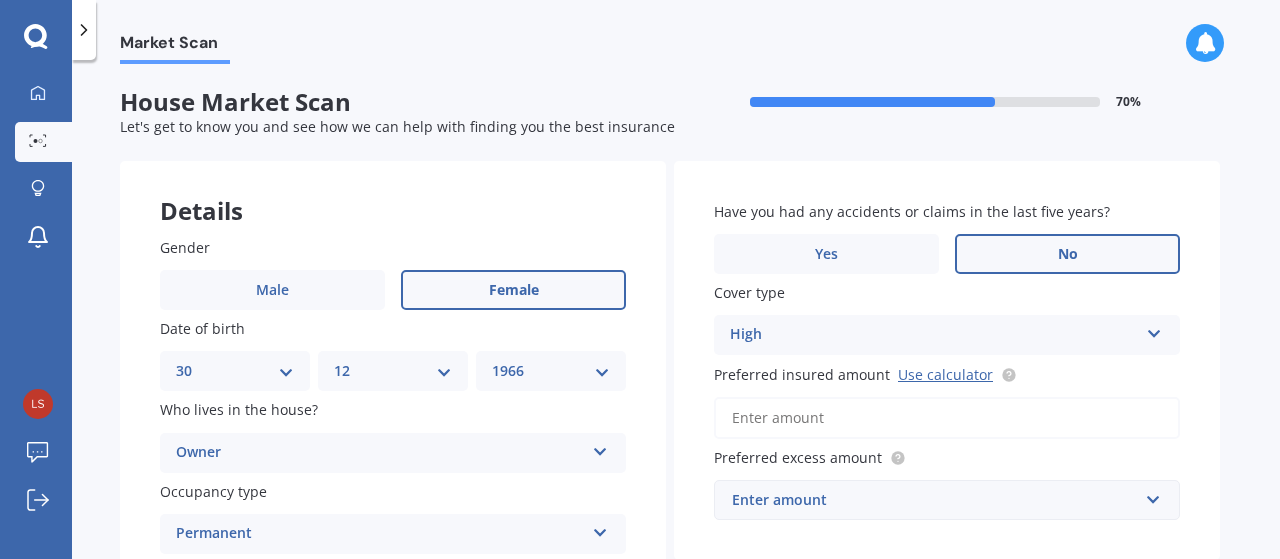 click at bounding box center [600, 448] 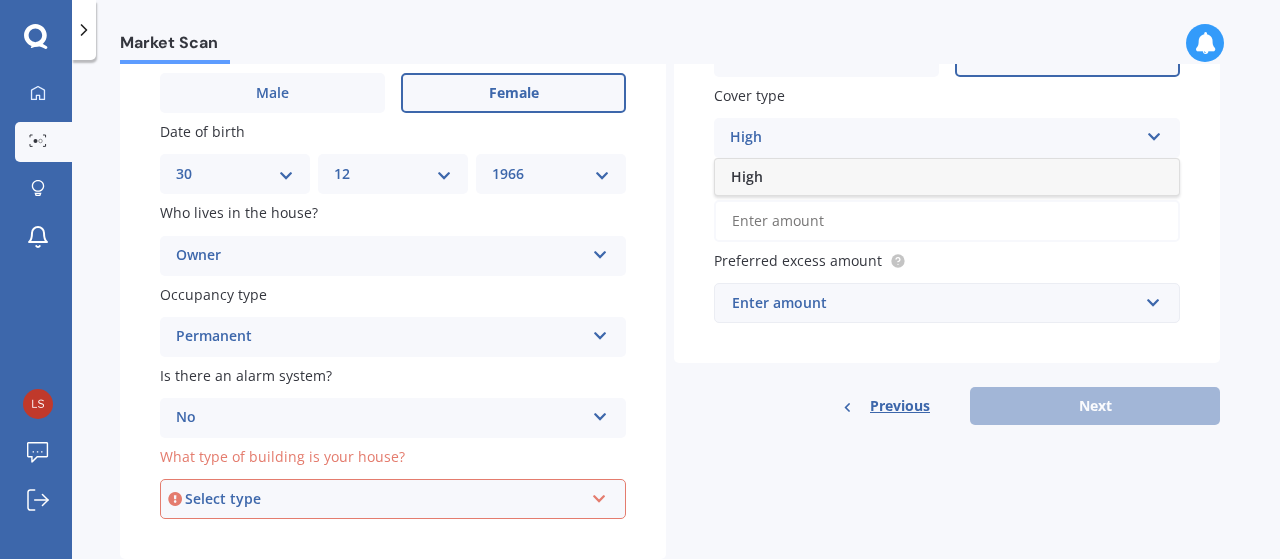 scroll, scrollTop: 200, scrollLeft: 0, axis: vertical 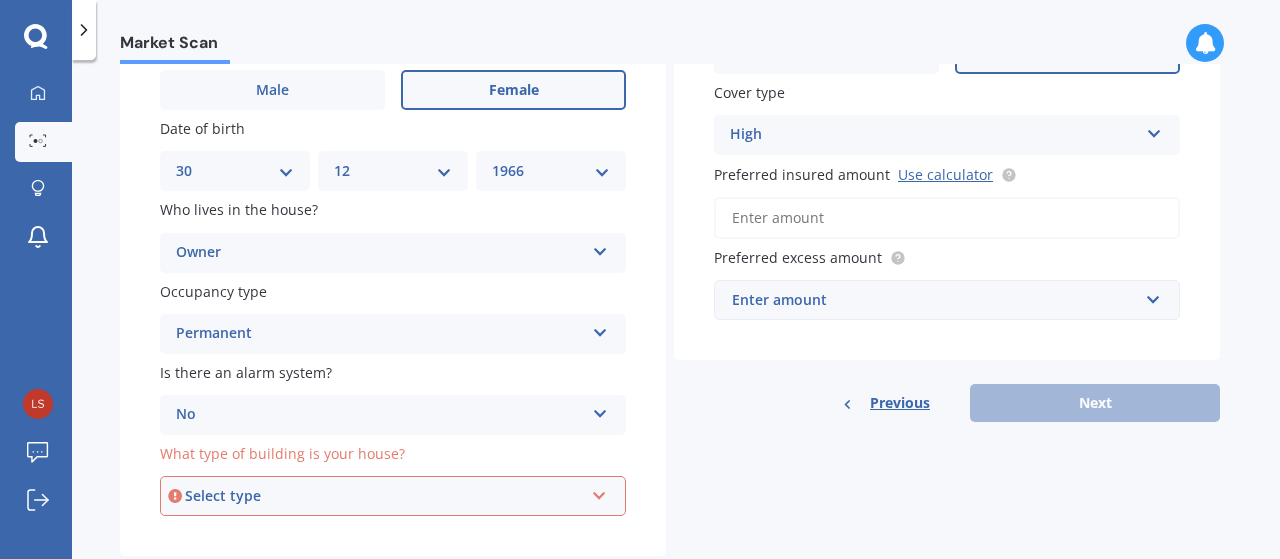 click on "Preferred insured amount Use calculator" at bounding box center [947, 218] 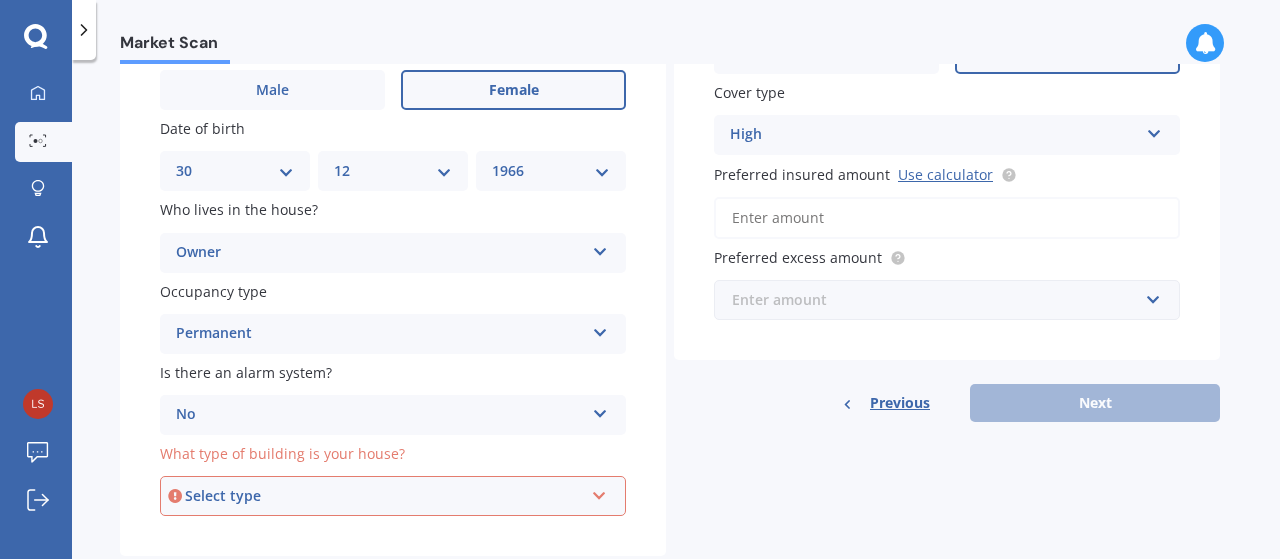 click at bounding box center [940, 300] 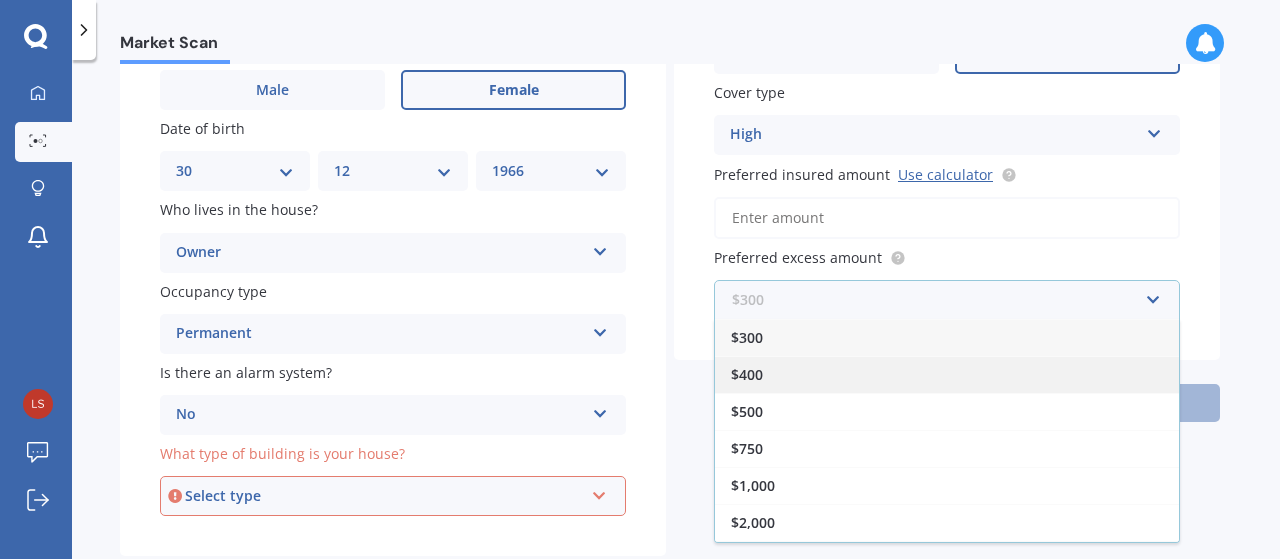 scroll, scrollTop: 33, scrollLeft: 0, axis: vertical 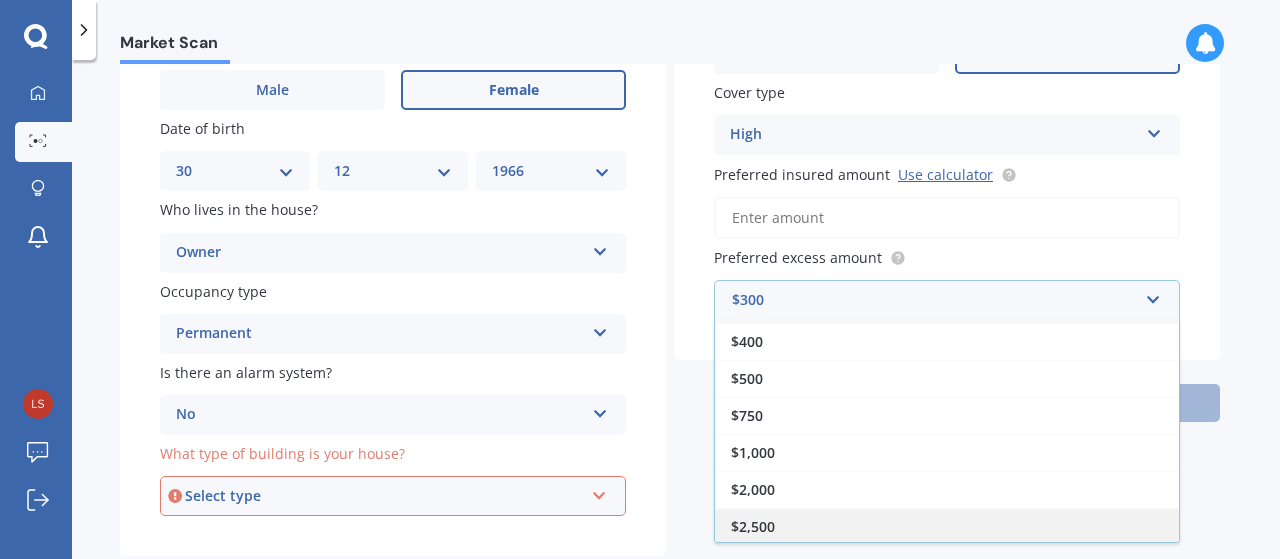 click on "$2,500" at bounding box center [947, 526] 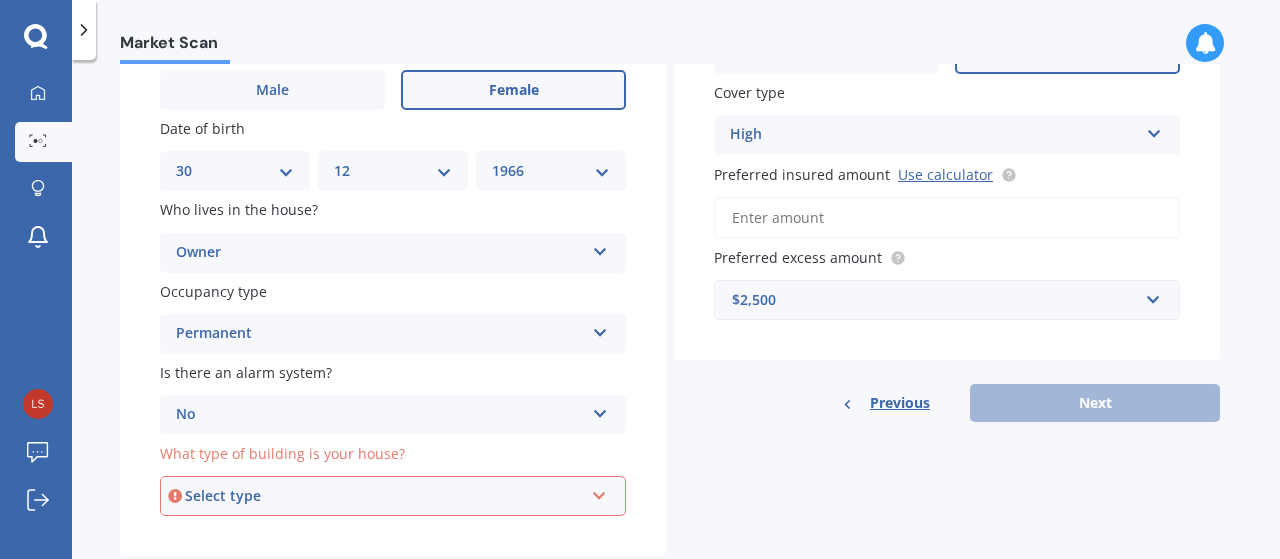 click on "Preferred insured amount Use calculator" at bounding box center [947, 218] 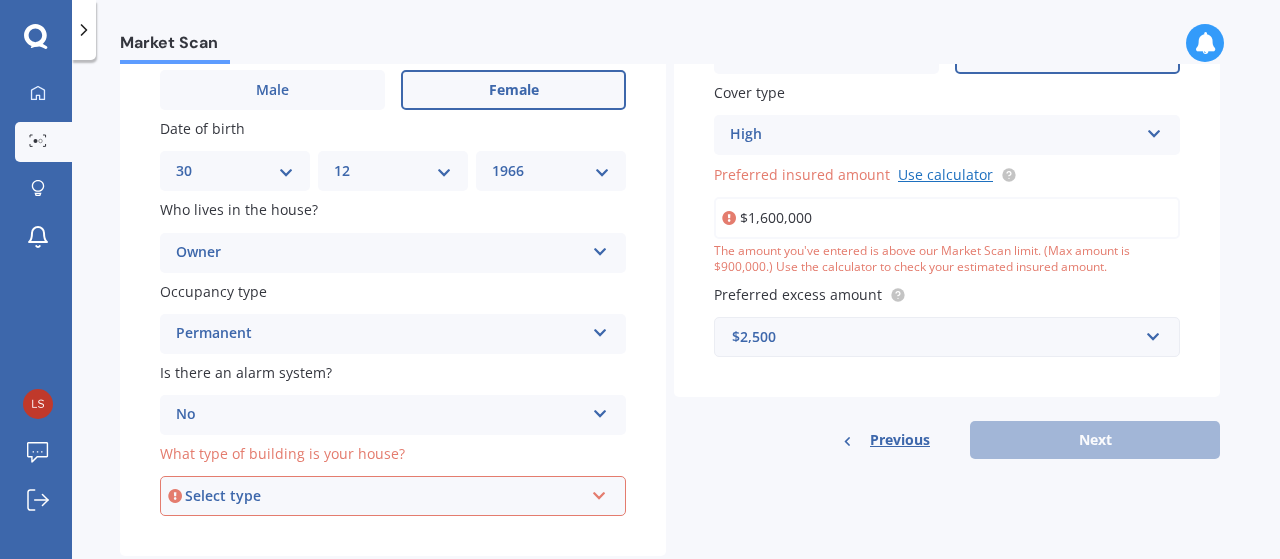 type on "$1,600,000" 